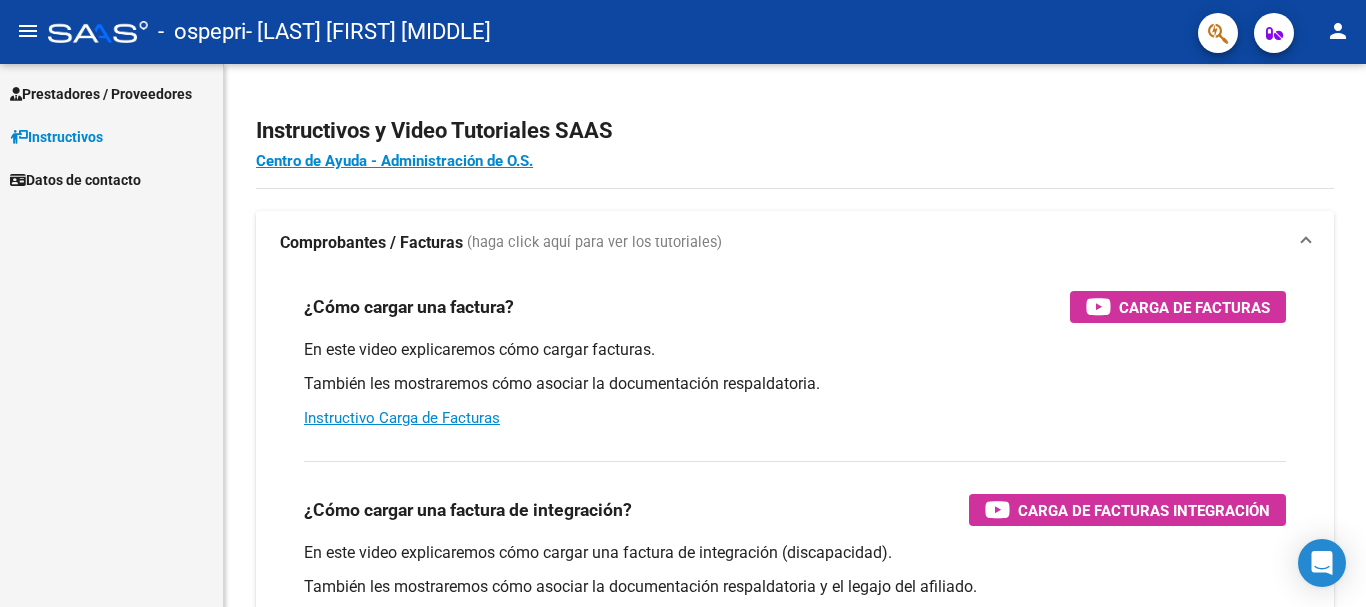 scroll, scrollTop: 0, scrollLeft: 0, axis: both 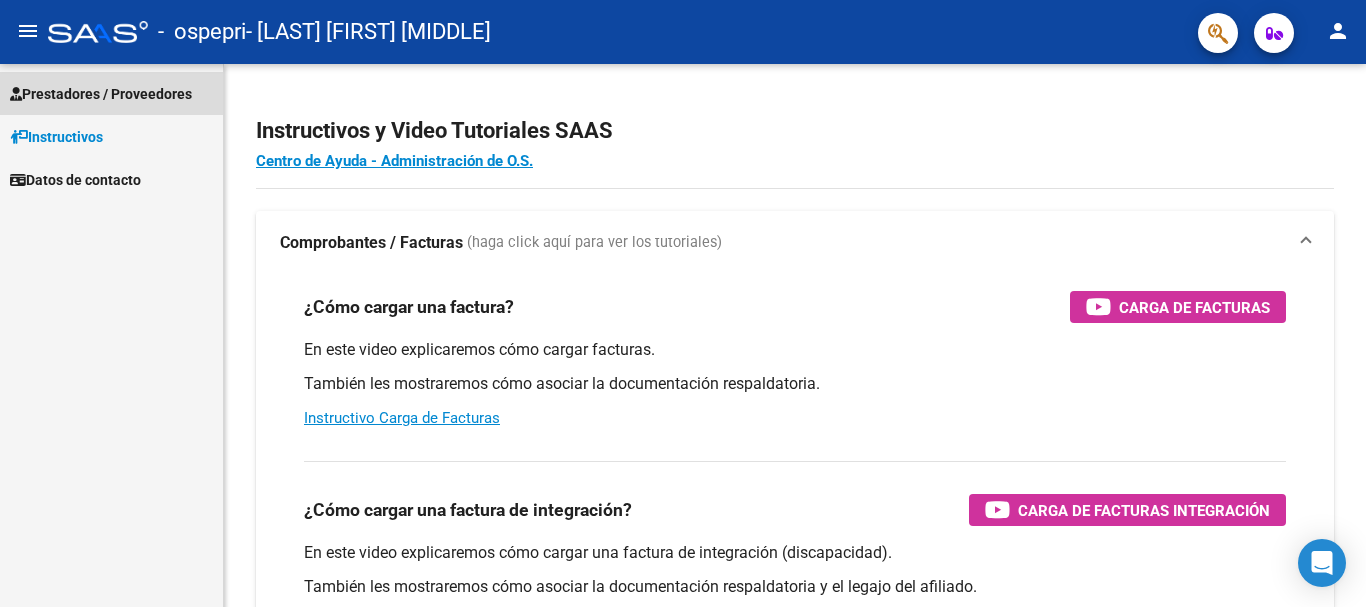 click on "Prestadores / Proveedores" at bounding box center (101, 94) 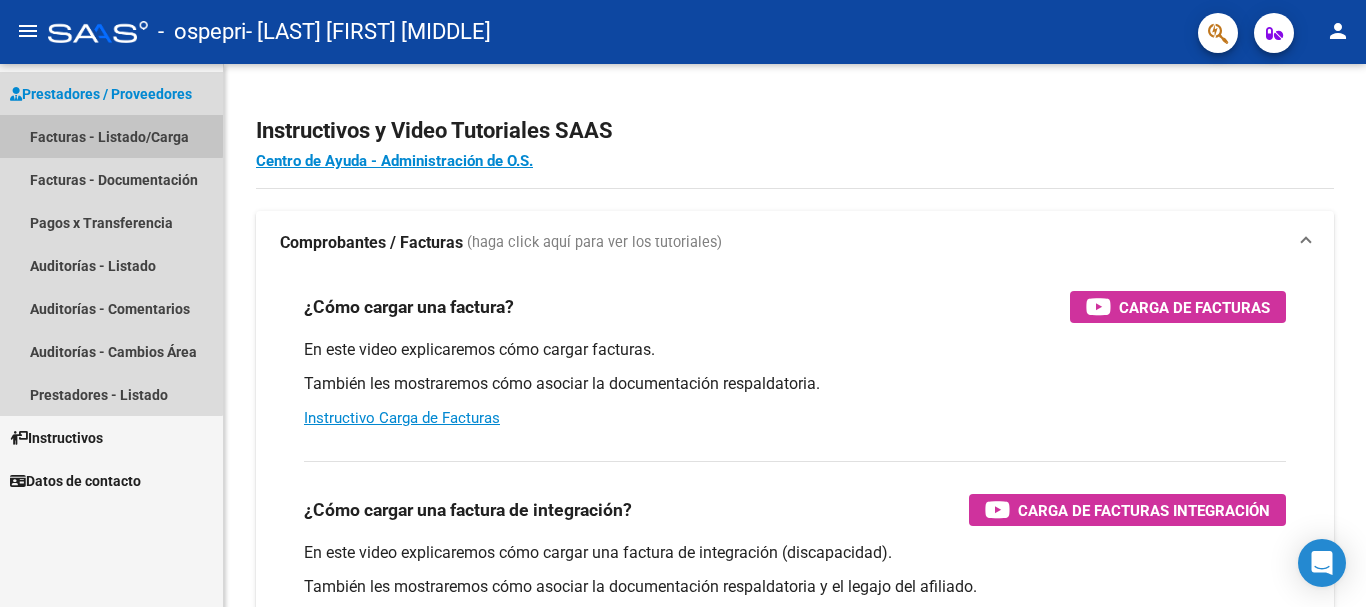 click on "Facturas - Listado/Carga" at bounding box center (111, 136) 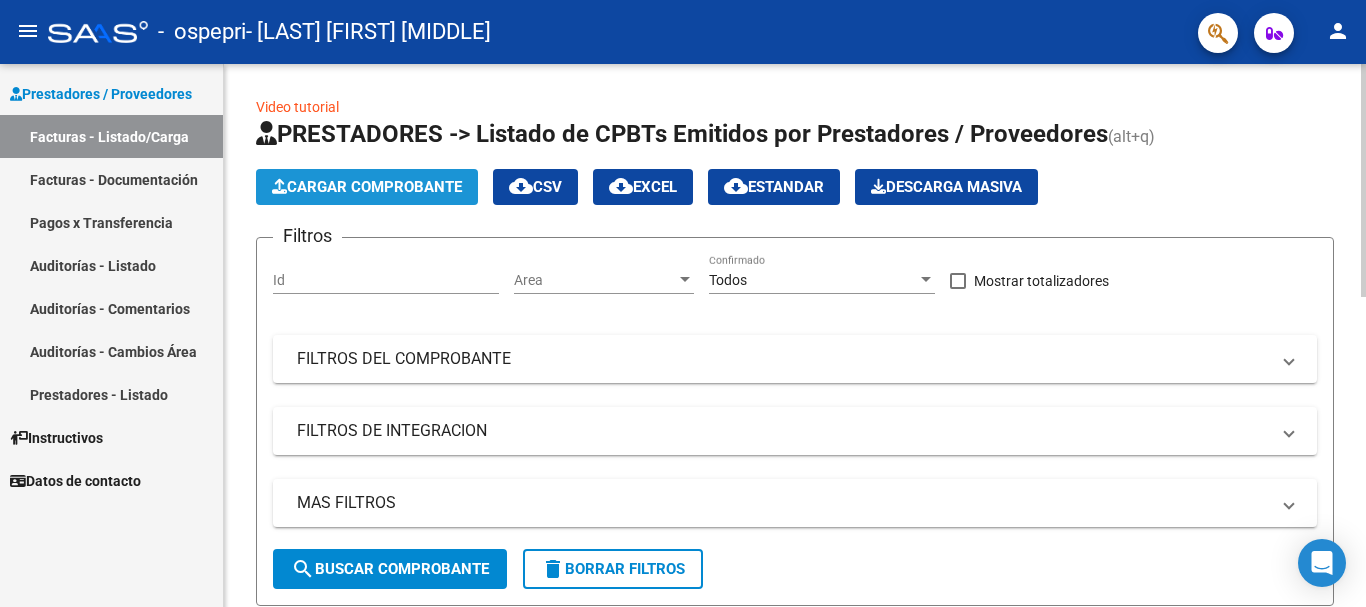 click on "Cargar Comprobante" 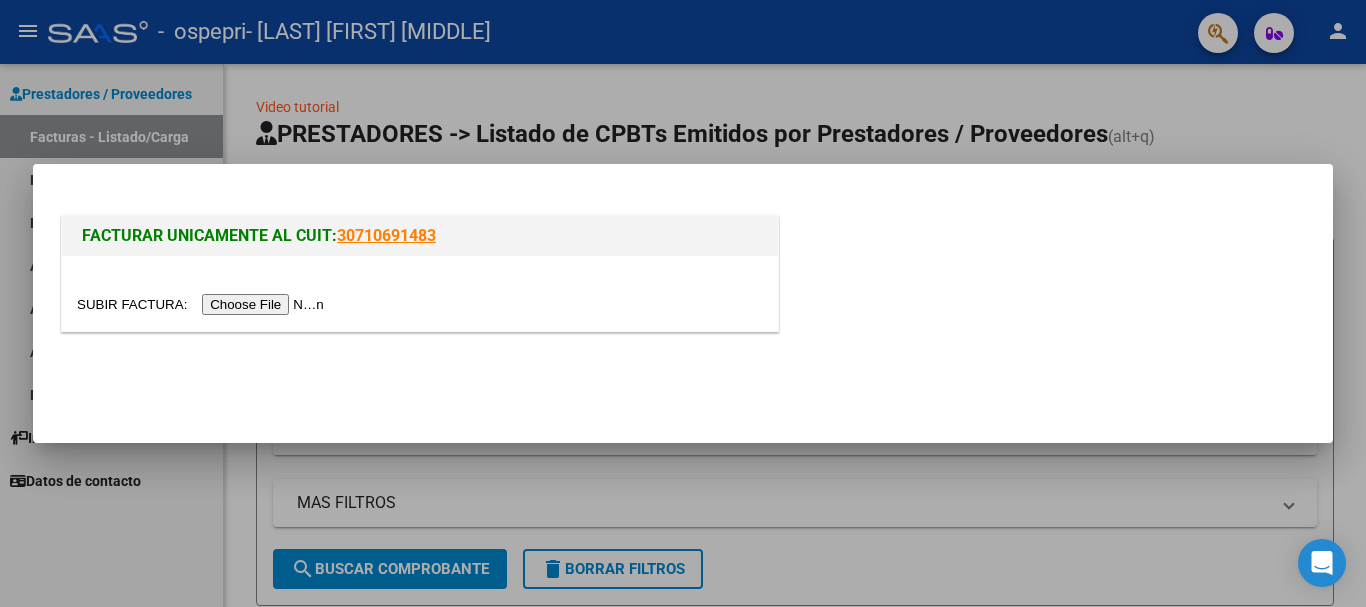 click at bounding box center (203, 304) 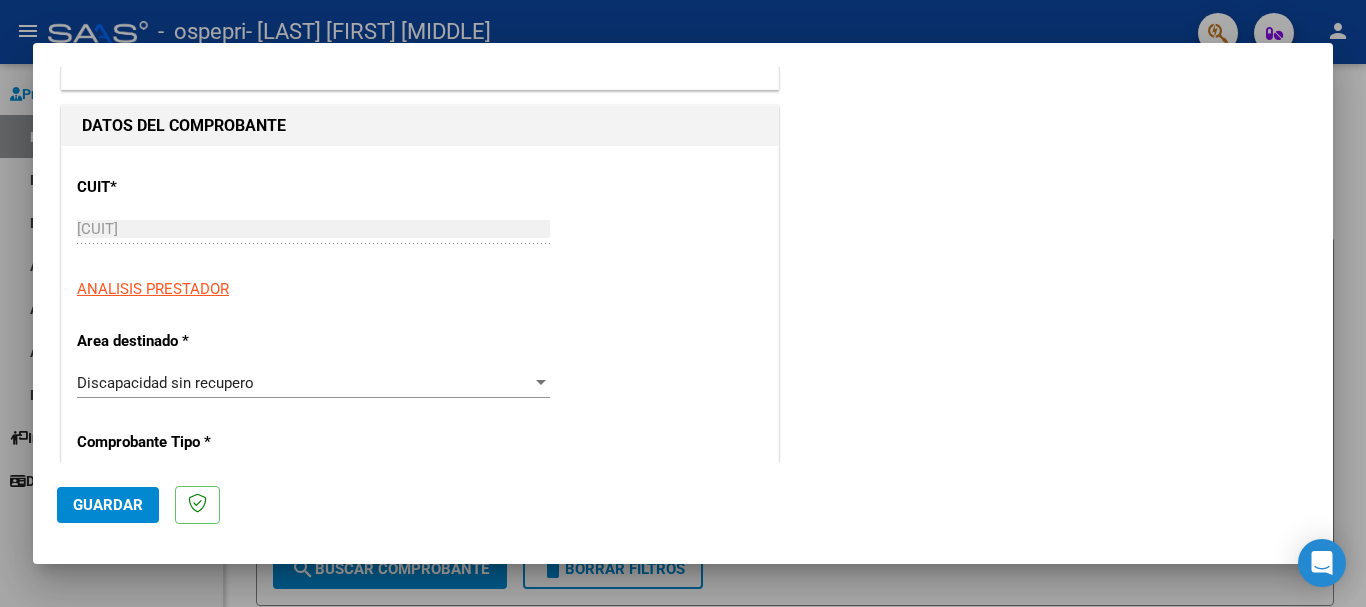 scroll, scrollTop: 210, scrollLeft: 0, axis: vertical 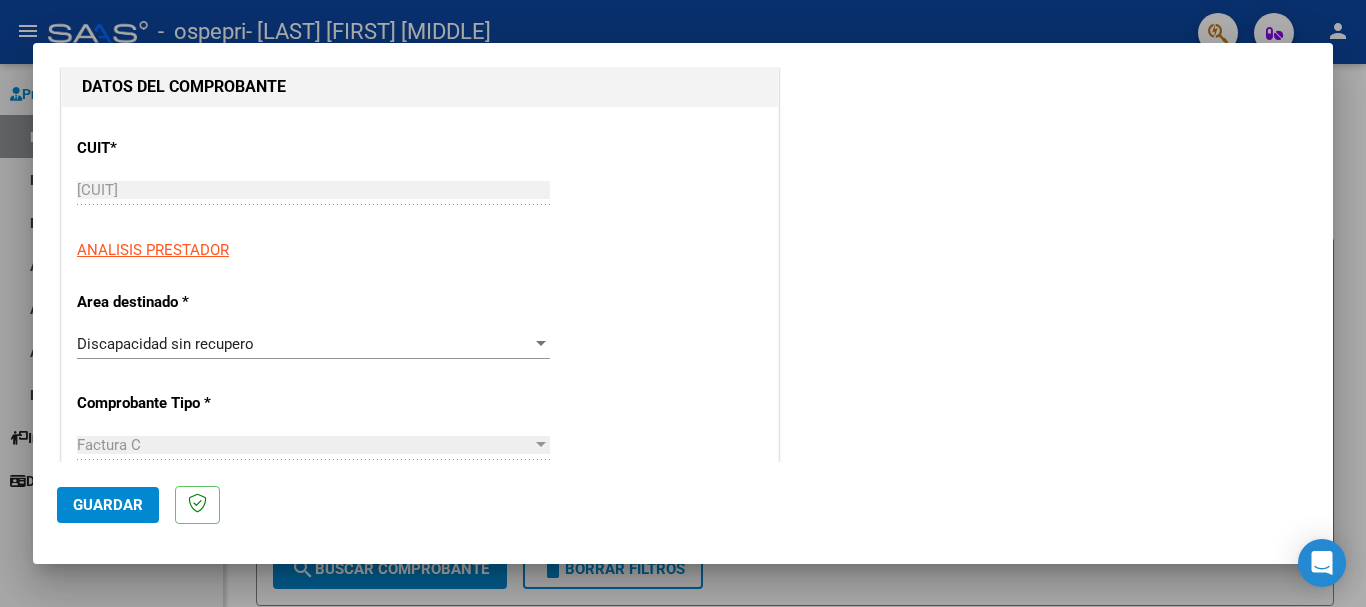 click on "CUIT  *   [CUIT] Ingresar CUIT  ANALISIS PRESTADOR  Area destinado * Discapacidad sin recupero Seleccionar Area  Comprobante Tipo * Factura C Seleccionar Tipo Punto de Venta  *   [NUMBER] Ingresar el Nro.  Número  *   [NUMBER] Ingresar el Nro.  Monto  *   $ [AMOUNT] Ingresar el monto  Fecha del Cpbt.  *   [DATE] Ingresar la fecha  CAE / CAEA (no ingrese CAI)    [CAE] Ingresar el CAE o CAEA (no ingrese CAI)  Fecha de Vencimiento    Ingresar la fecha  Ref. Externa    Ingresar la ref.  N° Liquidación    Ingresar el N° Liquidación" at bounding box center (420, 740) 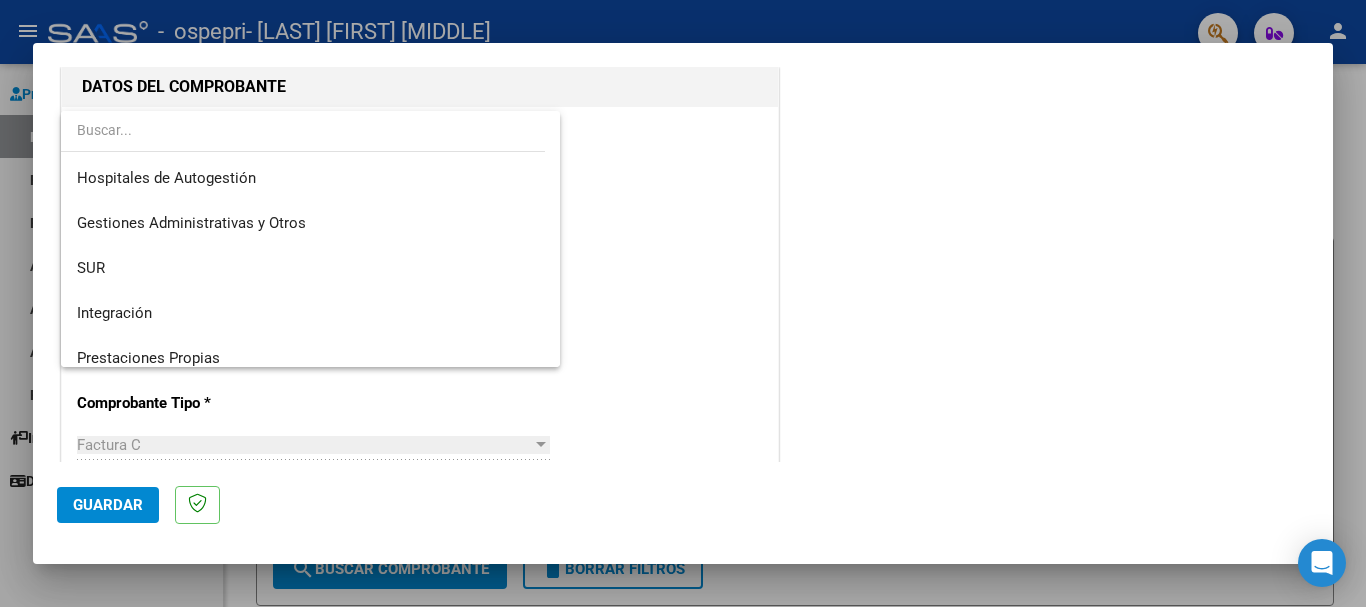 scroll, scrollTop: 149, scrollLeft: 0, axis: vertical 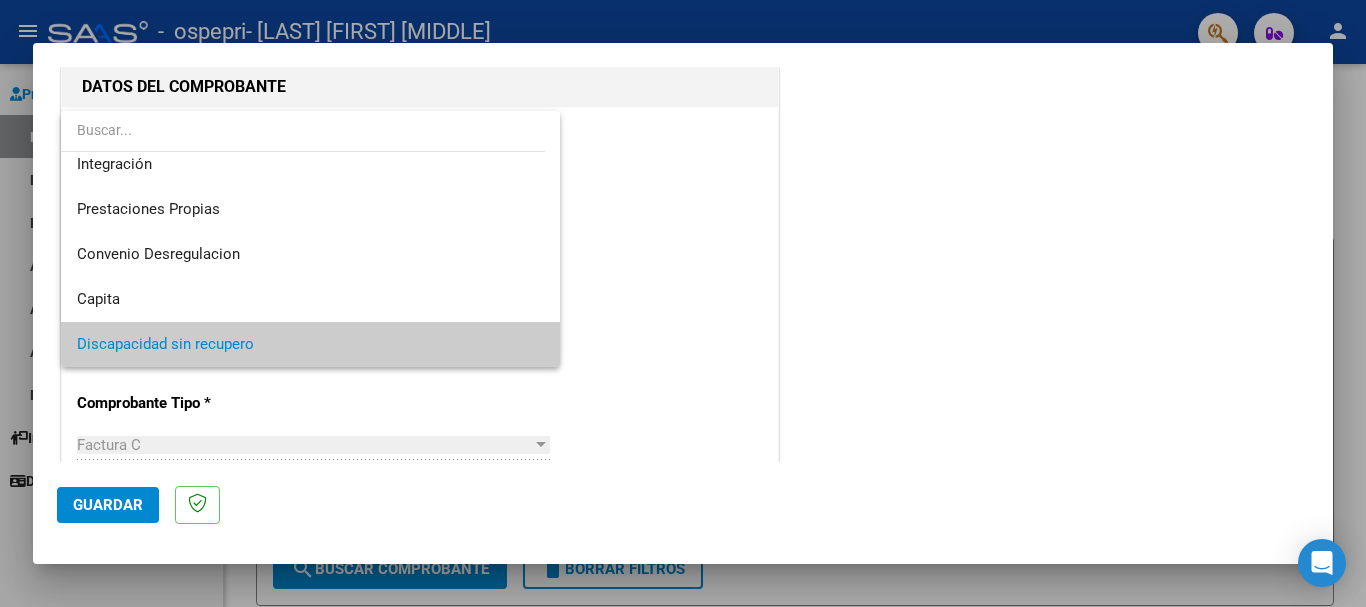 click at bounding box center (683, 303) 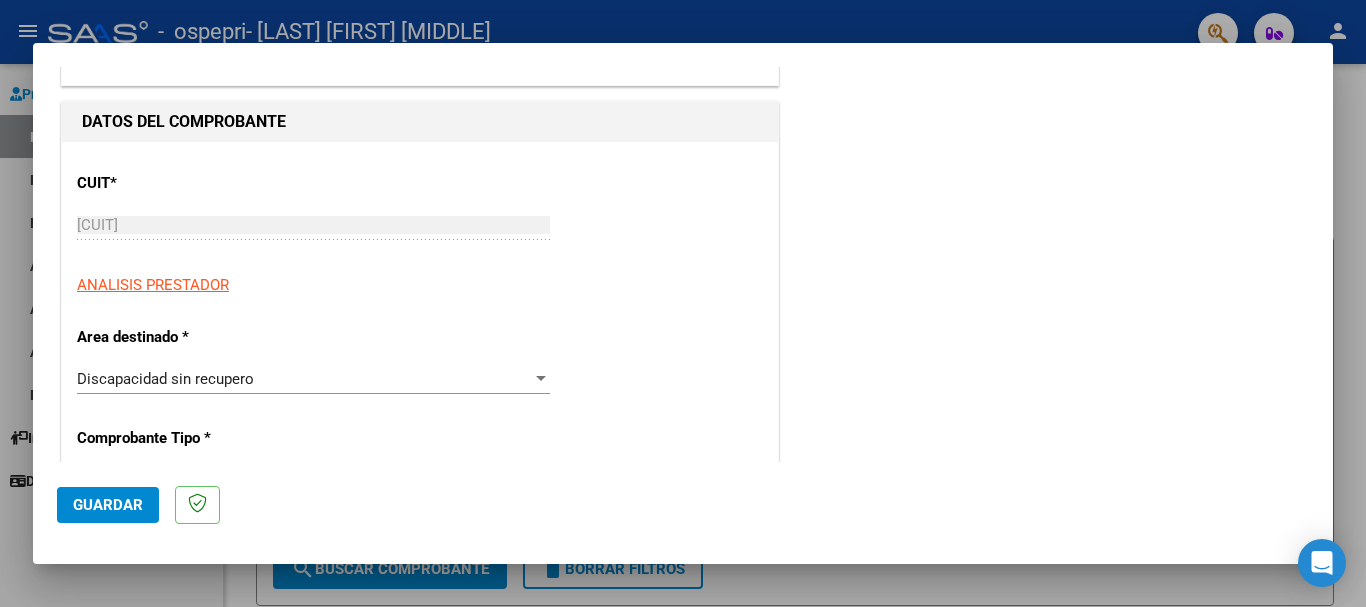 scroll, scrollTop: 240, scrollLeft: 0, axis: vertical 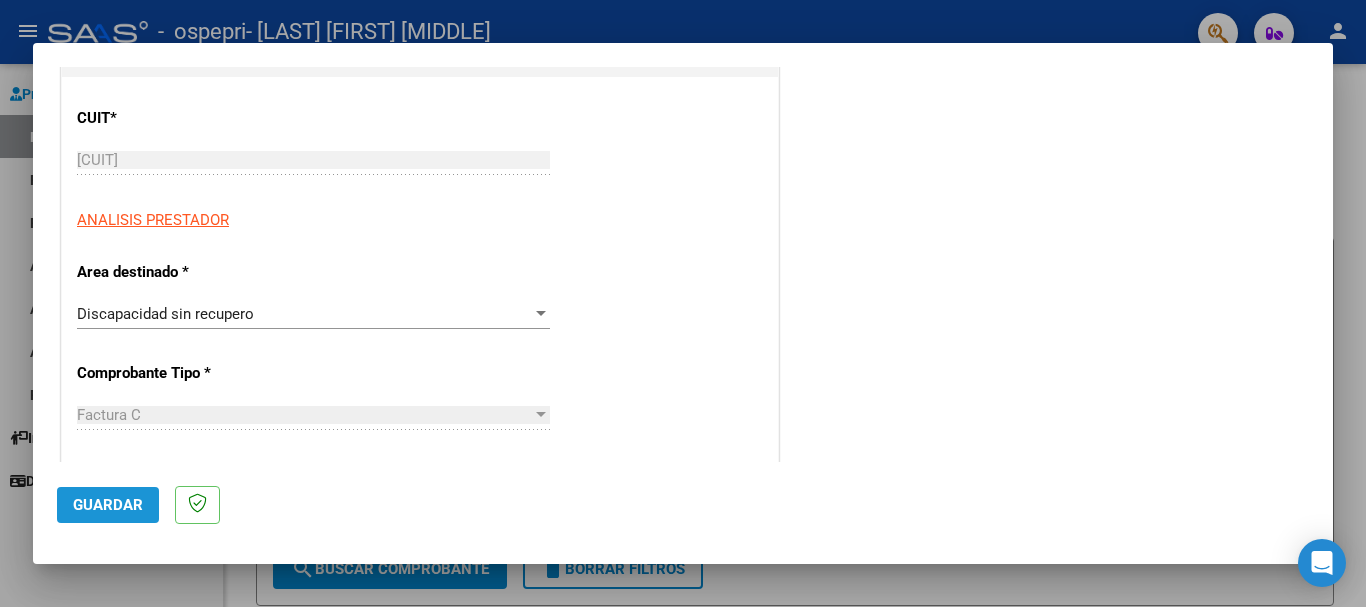 click on "Guardar" 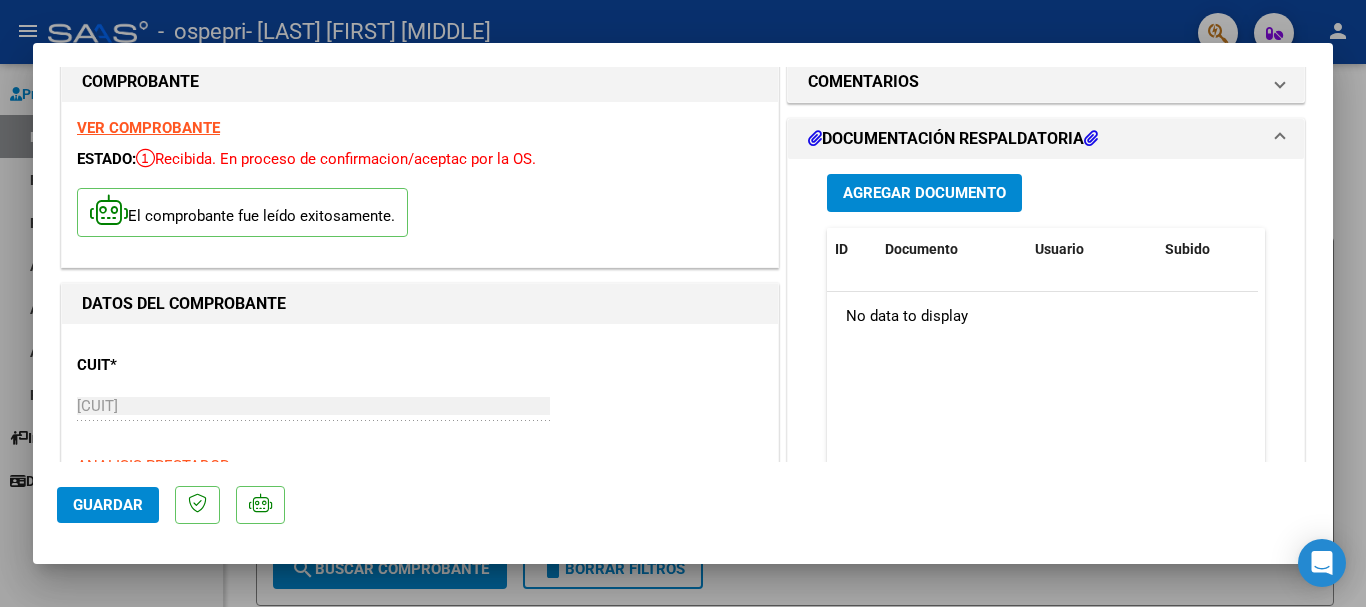 scroll, scrollTop: 31, scrollLeft: 0, axis: vertical 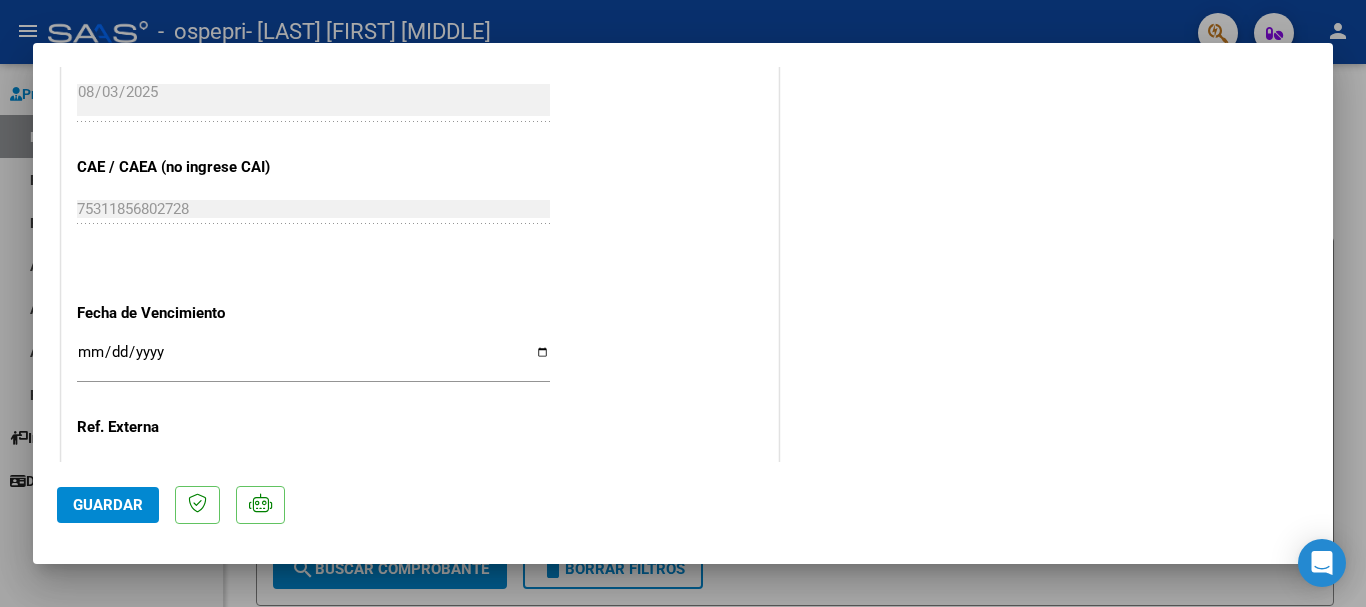 click on "Ingresar la fecha" at bounding box center [313, 360] 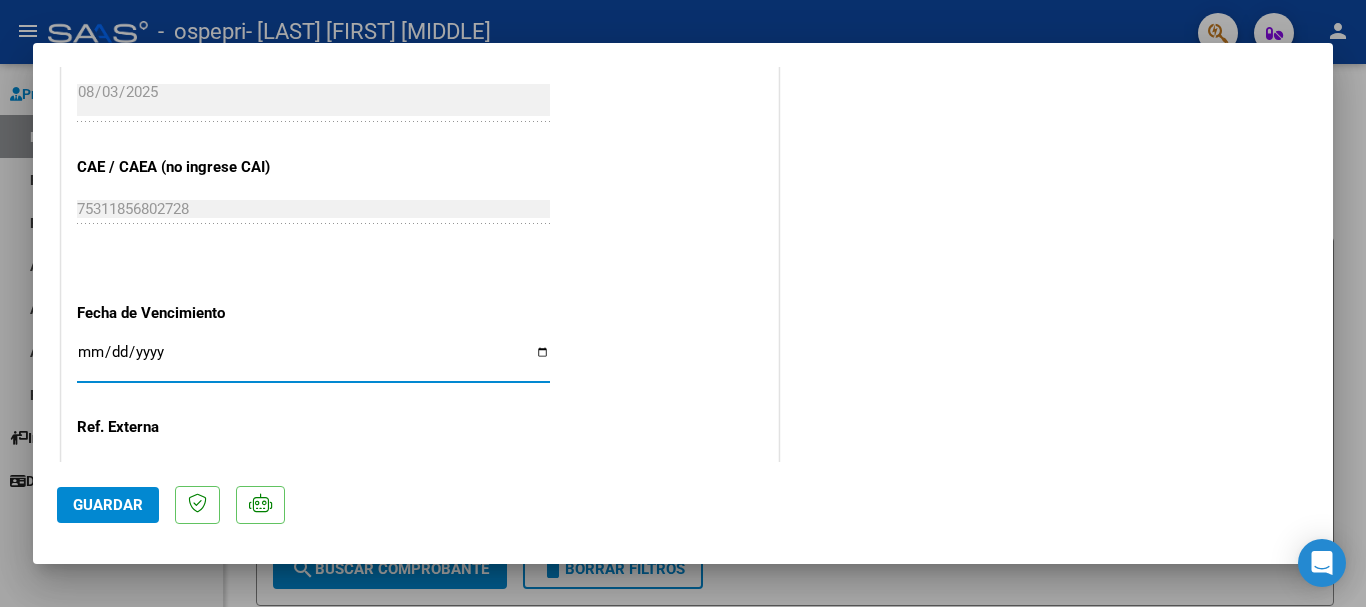 click on "CUIT  *   [CUIT] Ingresar CUIT  ANALISIS PRESTADOR  [LAST] [FIRST] [MIDDLE]  ARCA Padrón  Area destinado * Discapacidad sin recupero Seleccionar Area  Comprobante Tipo * Factura C Seleccionar Tipo Punto de Venta  *   [NUMBER] Ingresar el Nro.  Número  *   [NUMBER] Ingresar el Nro.  Monto  *   $ [AMOUNT] Ingresar el monto  Fecha del Cpbt.  *   [DATE] Ingresar la fecha  CAE / CAEA (no ingrese CAI)    [CAE] Ingresar el CAE o CAEA (no ingrese CAI)  Fecha de Vencimiento    Ingresar la fecha  Ref. Externa    Ingresar la ref.  N° Liquidación    Ingresar el N° Liquidación" at bounding box center [420, -33] 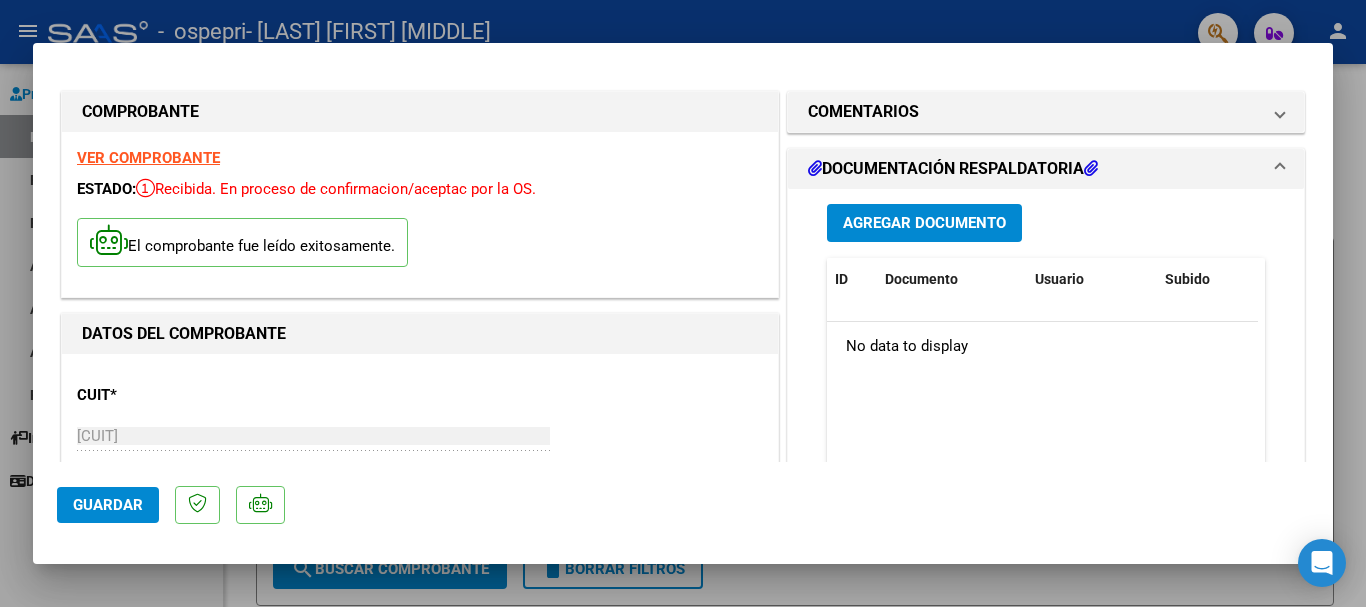 scroll, scrollTop: 0, scrollLeft: 0, axis: both 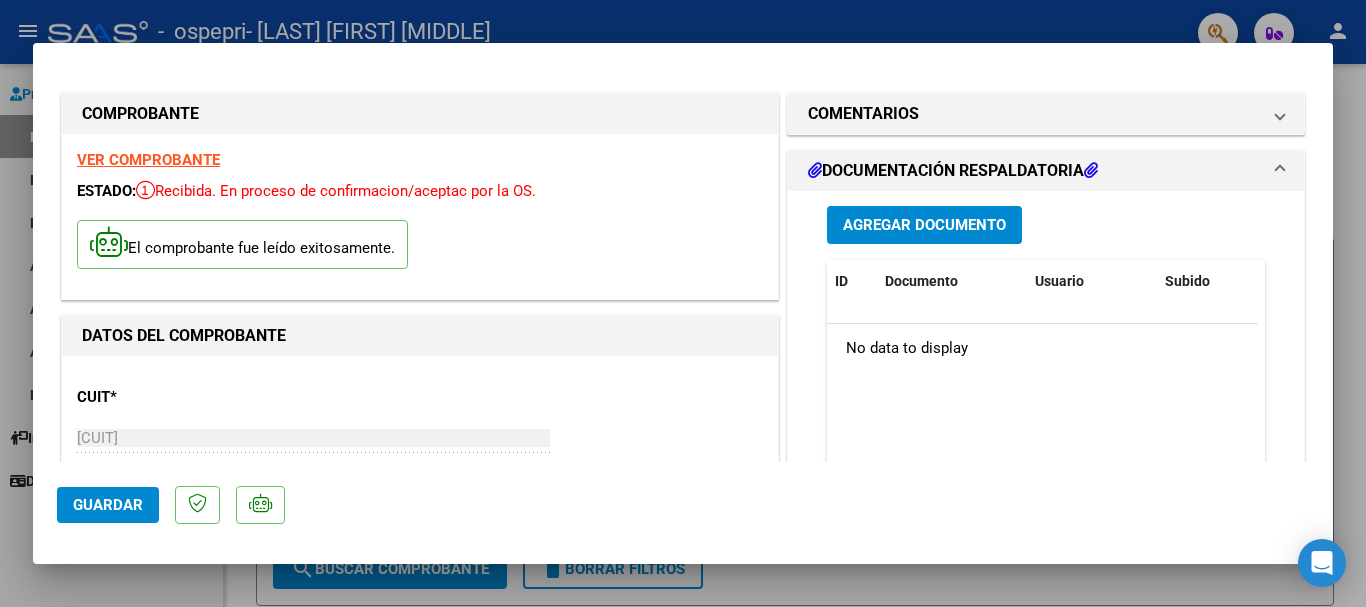 click on "DOCUMENTACIÓN RESPALDATORIA" at bounding box center [953, 171] 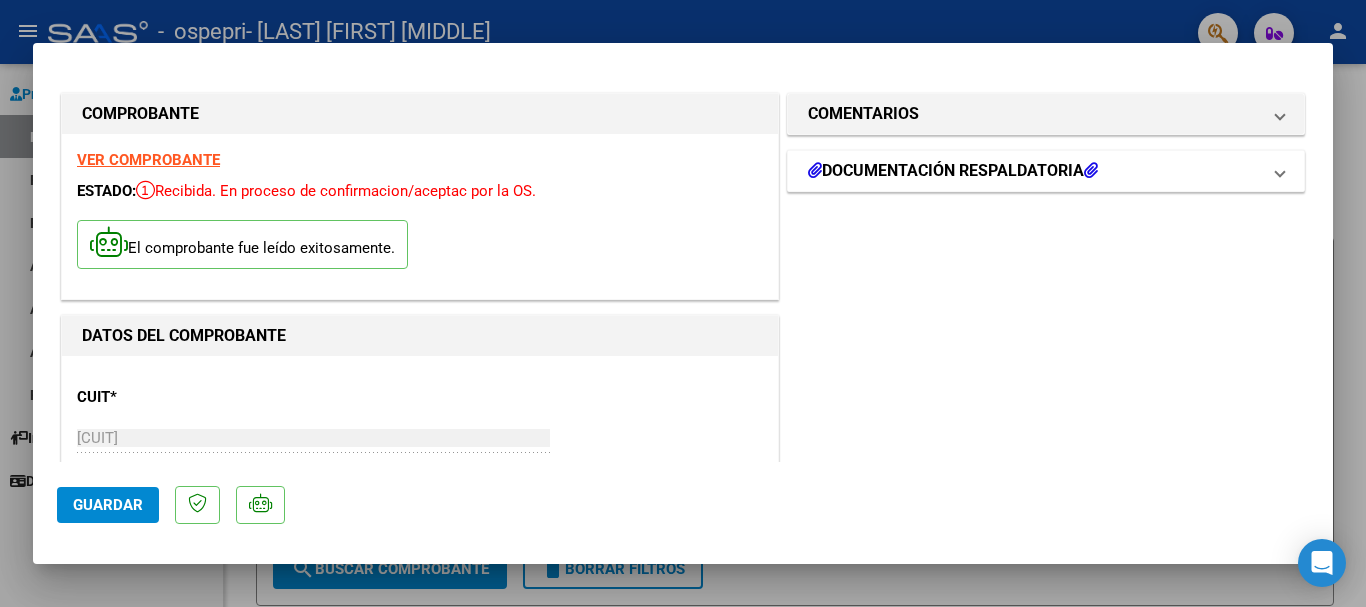 click on "DOCUMENTACIÓN RESPALDATORIA" at bounding box center (953, 171) 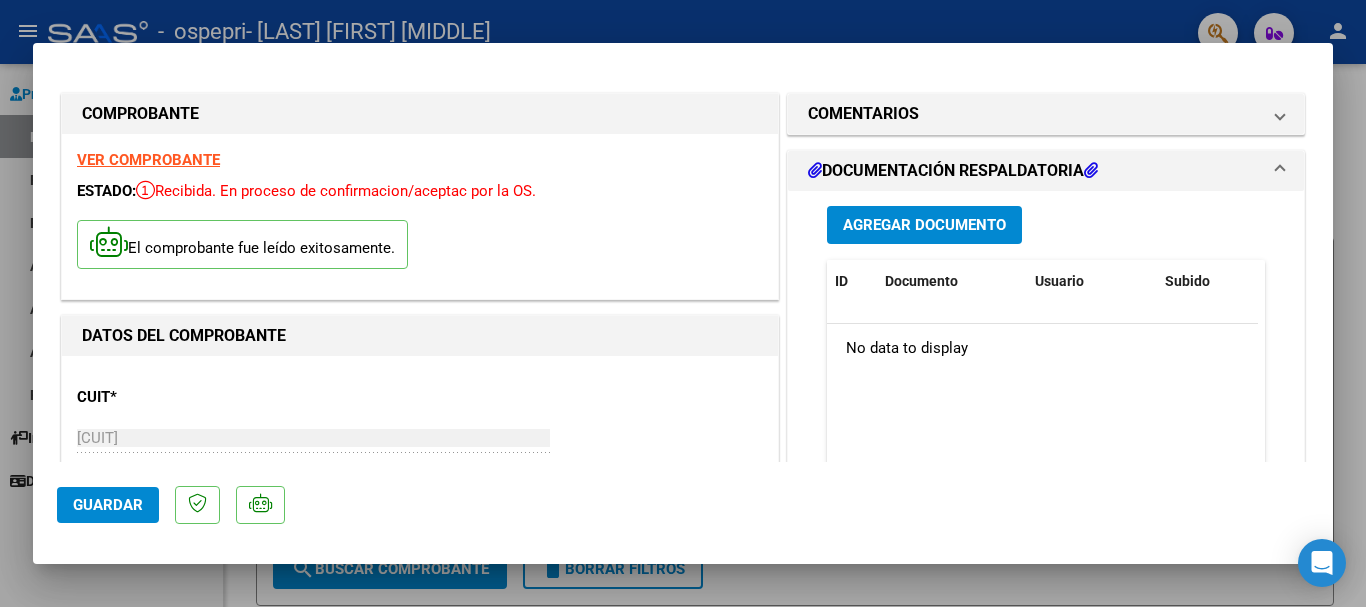 click on "Agregar Documento" at bounding box center (924, 226) 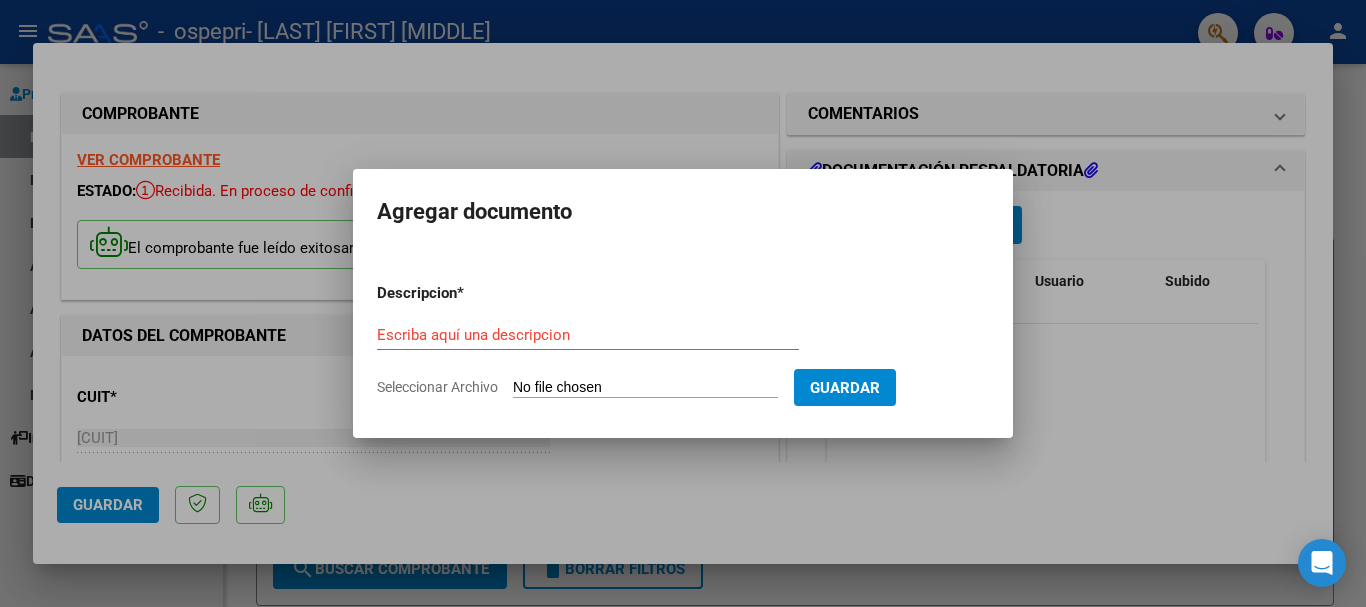 click at bounding box center (683, 303) 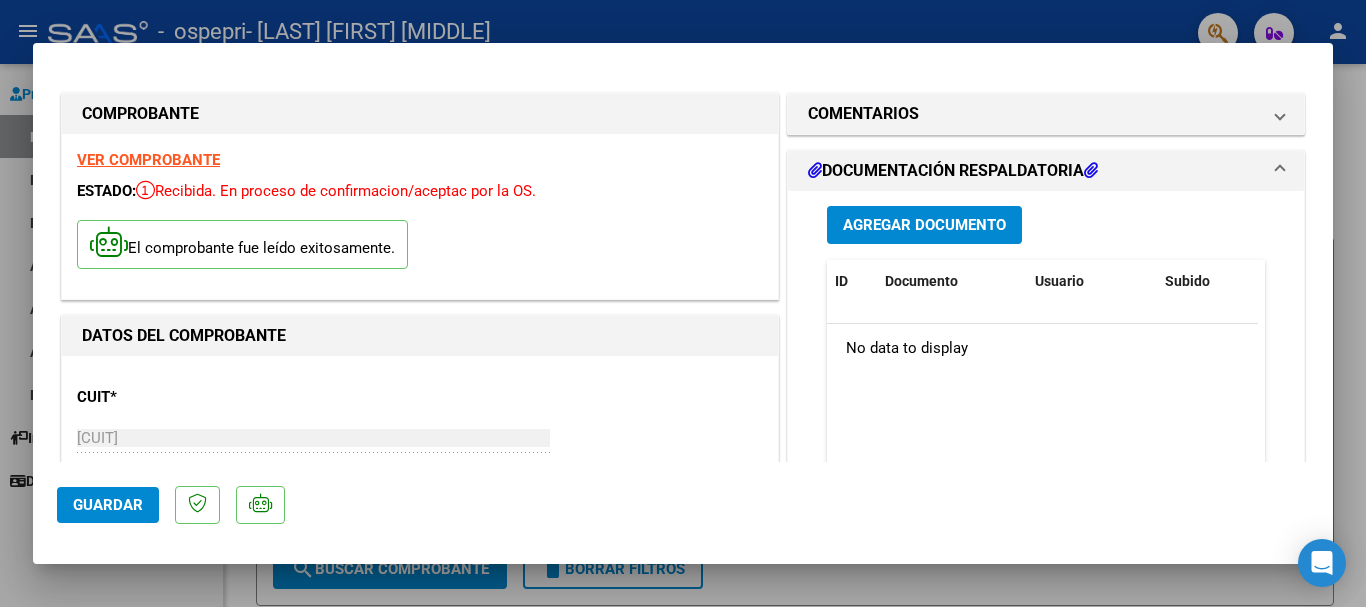 click at bounding box center [1280, 171] 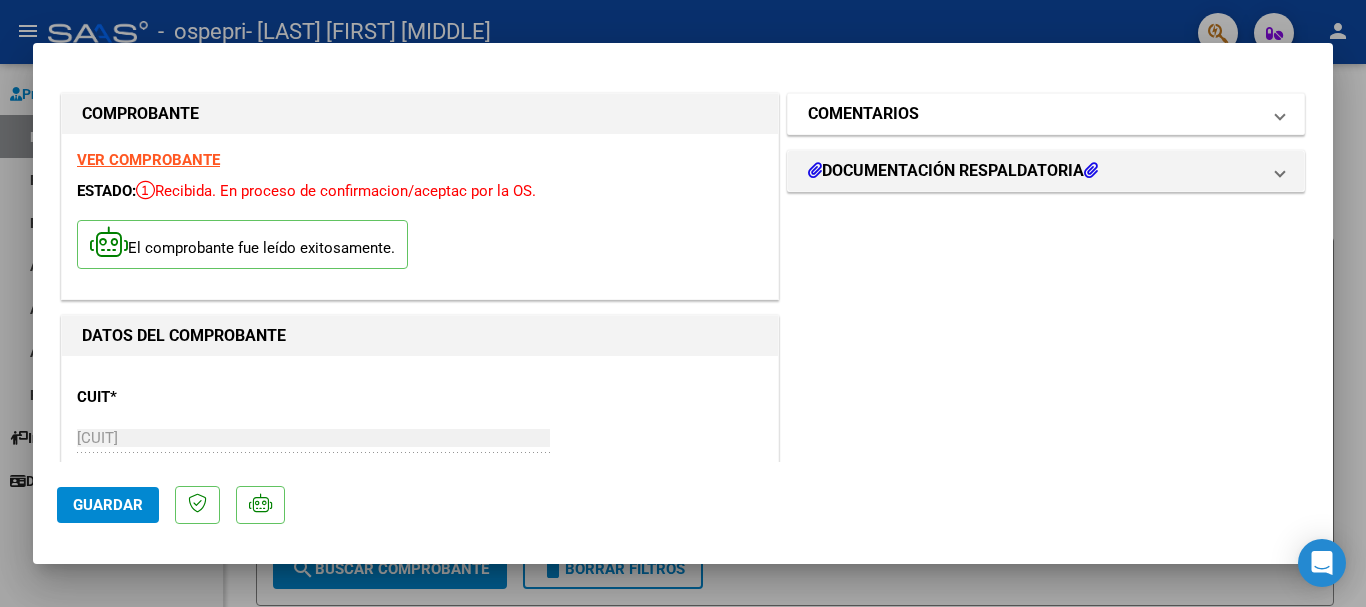 click on "COMENTARIOS" at bounding box center [1034, 114] 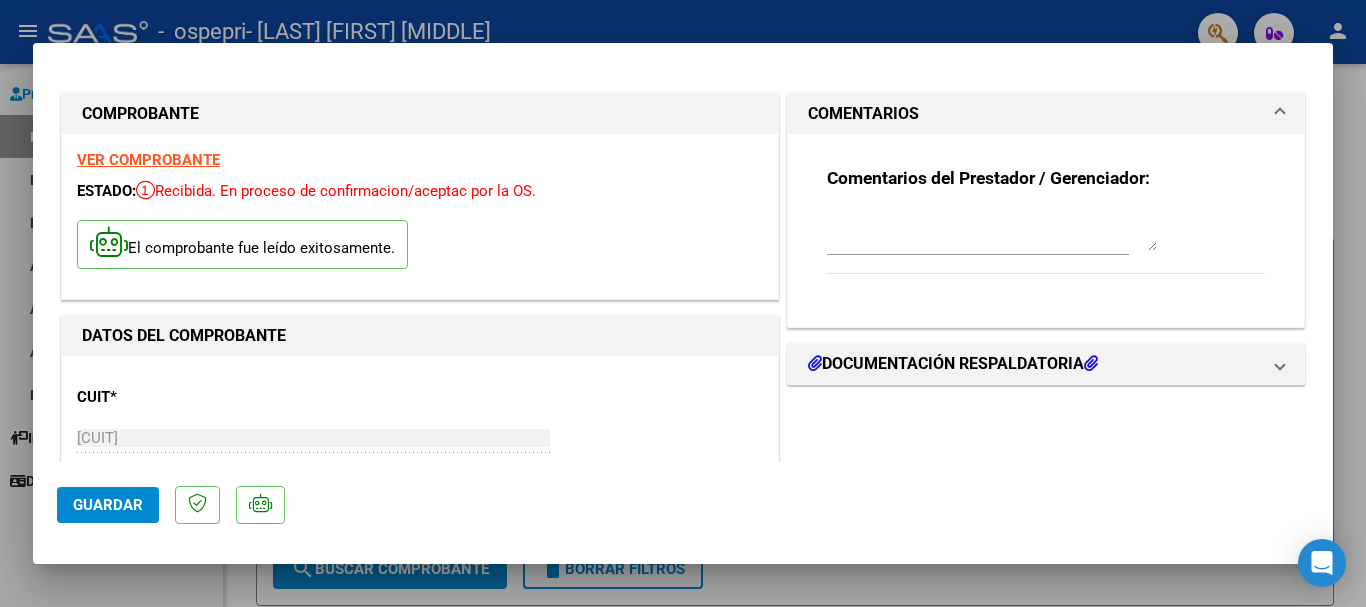 click at bounding box center (978, 240) 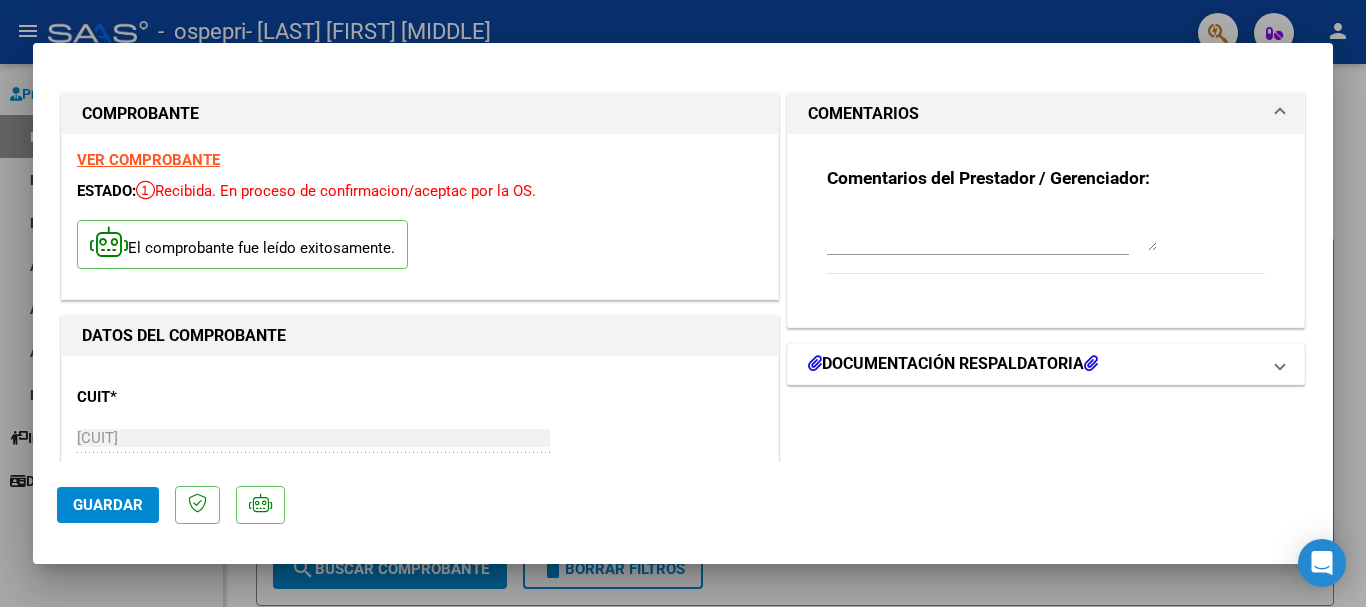click on "DOCUMENTACIÓN RESPALDATORIA" at bounding box center [953, 364] 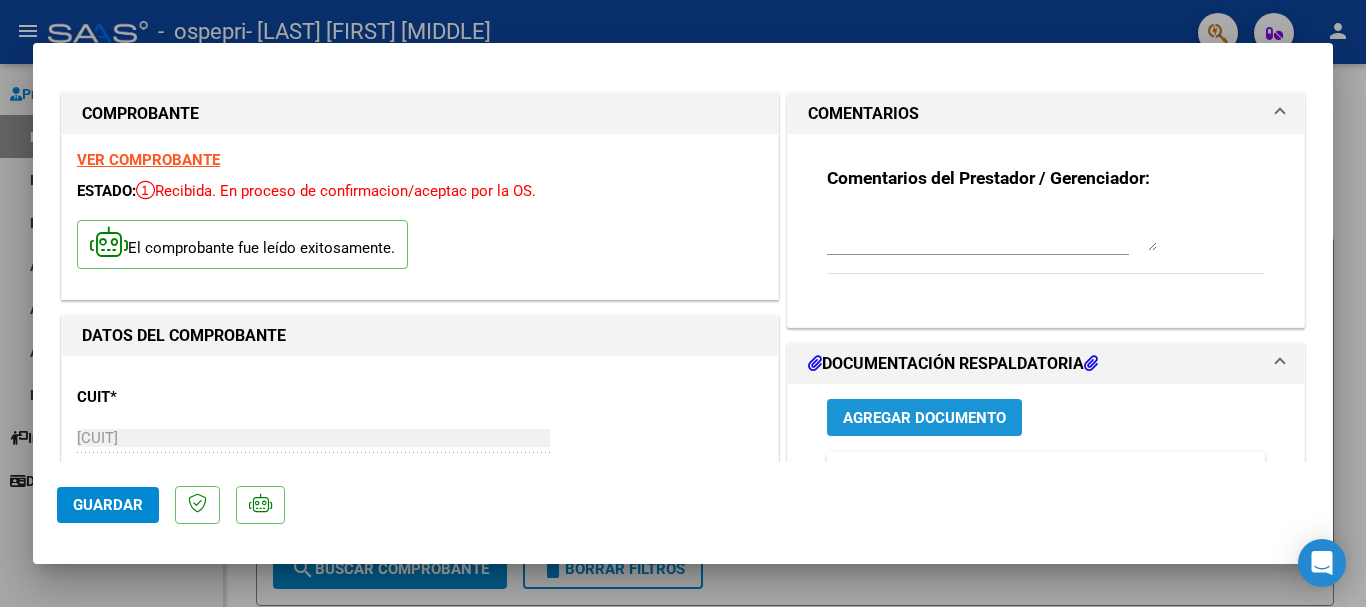 click on "Agregar Documento" at bounding box center [924, 418] 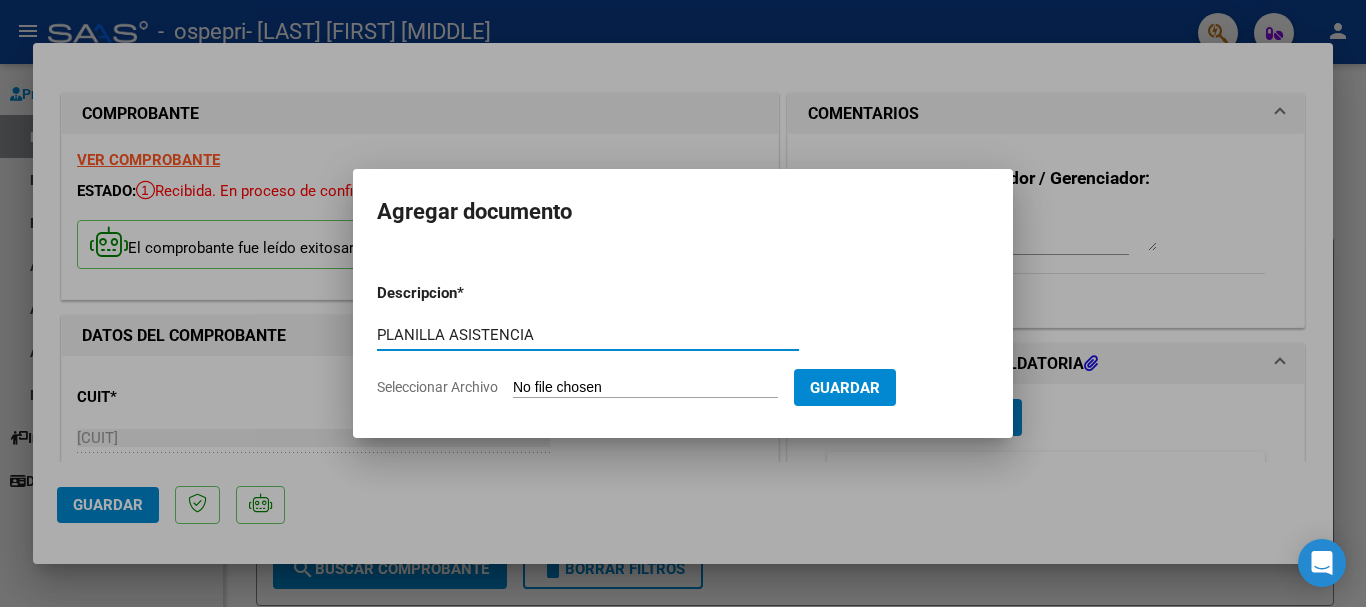 type on "PLANILLA ASISTENCIA" 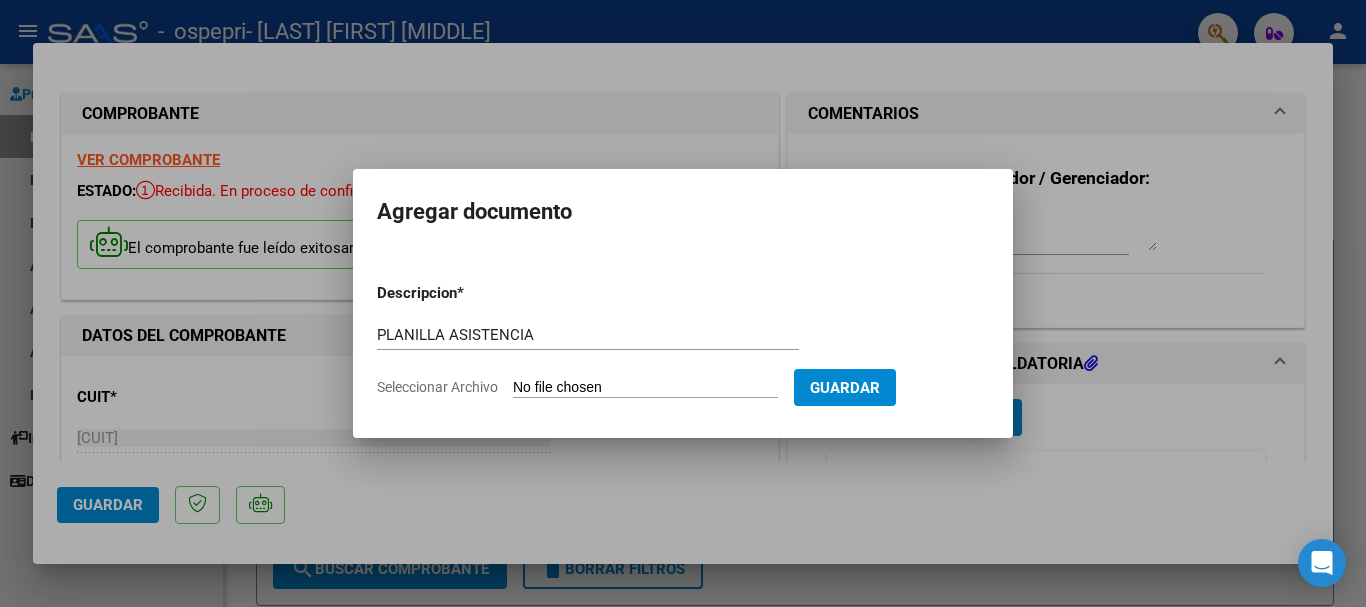 click on "Seleccionar Archivo" at bounding box center [645, 388] 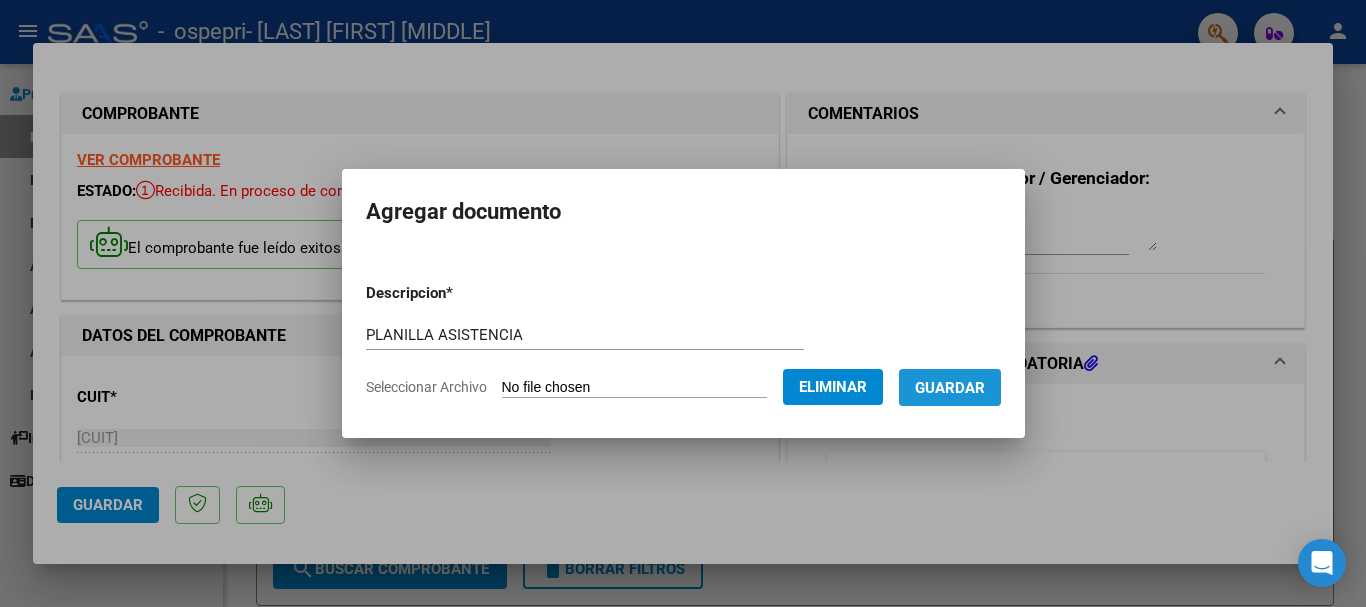 click on "Guardar" at bounding box center (950, 388) 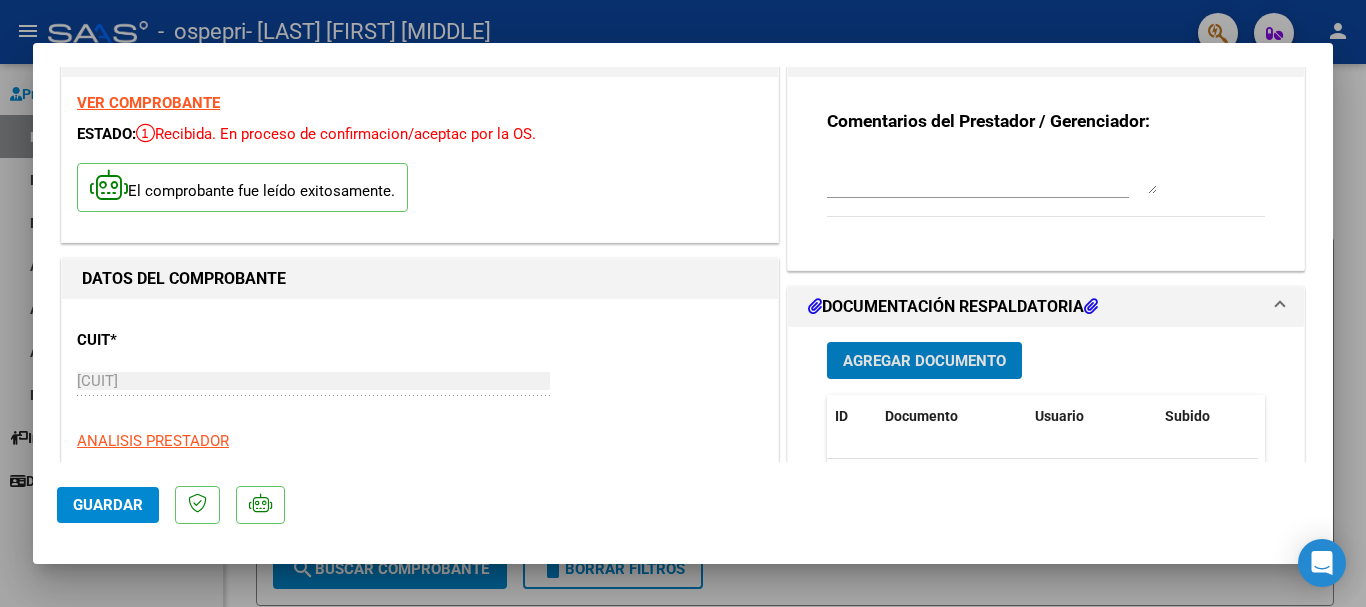 scroll, scrollTop: 0, scrollLeft: 0, axis: both 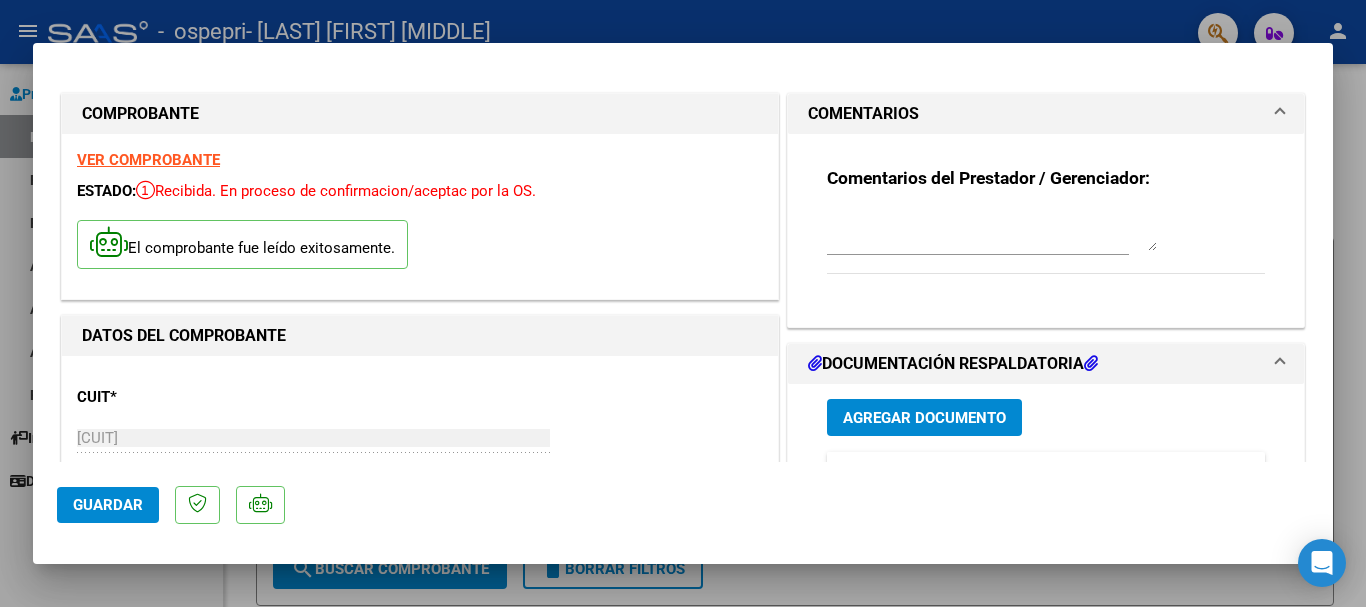 click on "DOCUMENTACIÓN RESPALDATORIA" at bounding box center (1046, 364) 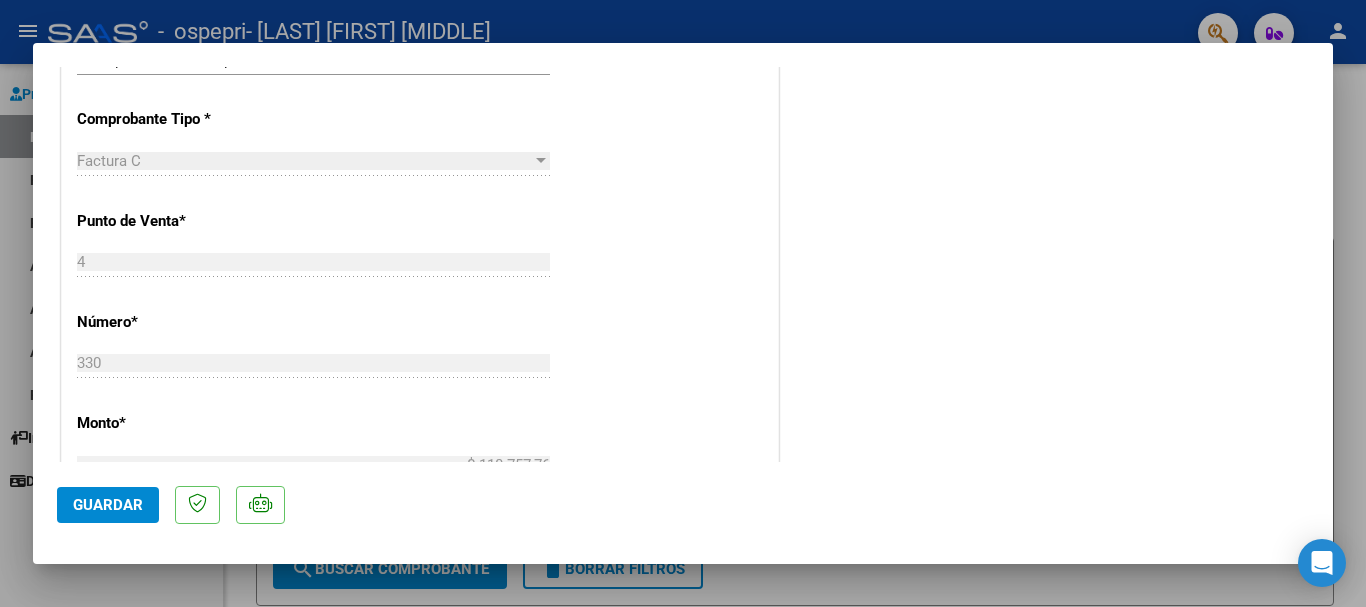 scroll, scrollTop: 0, scrollLeft: 0, axis: both 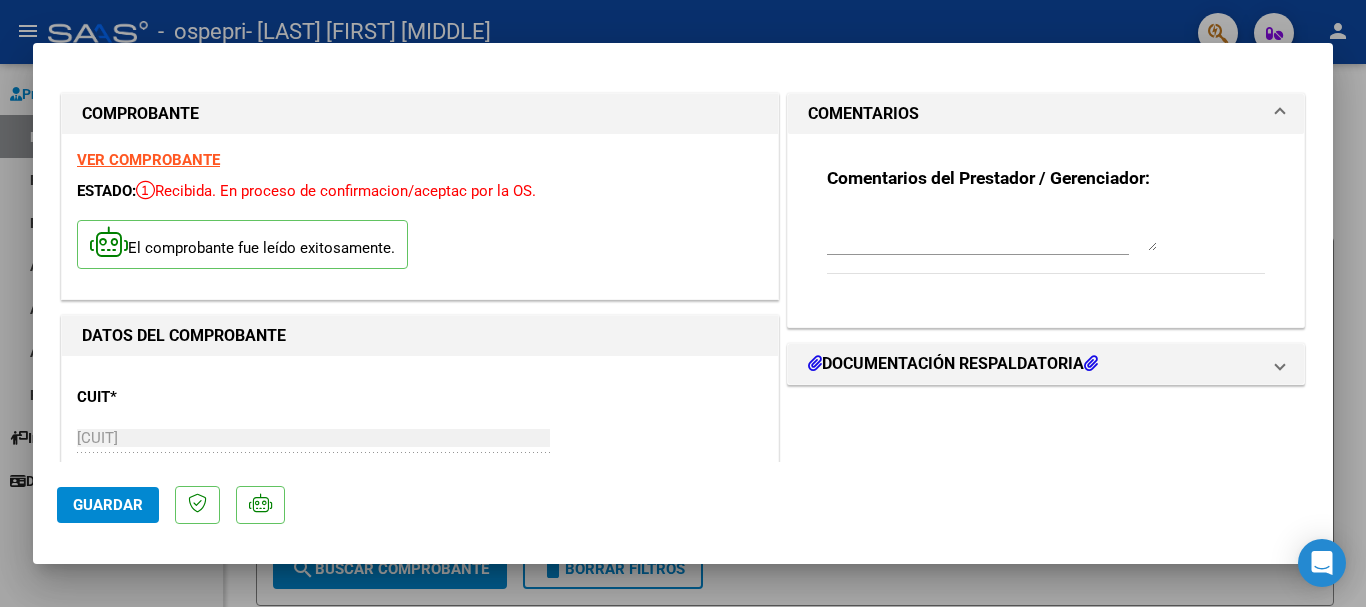 click at bounding box center [992, 231] 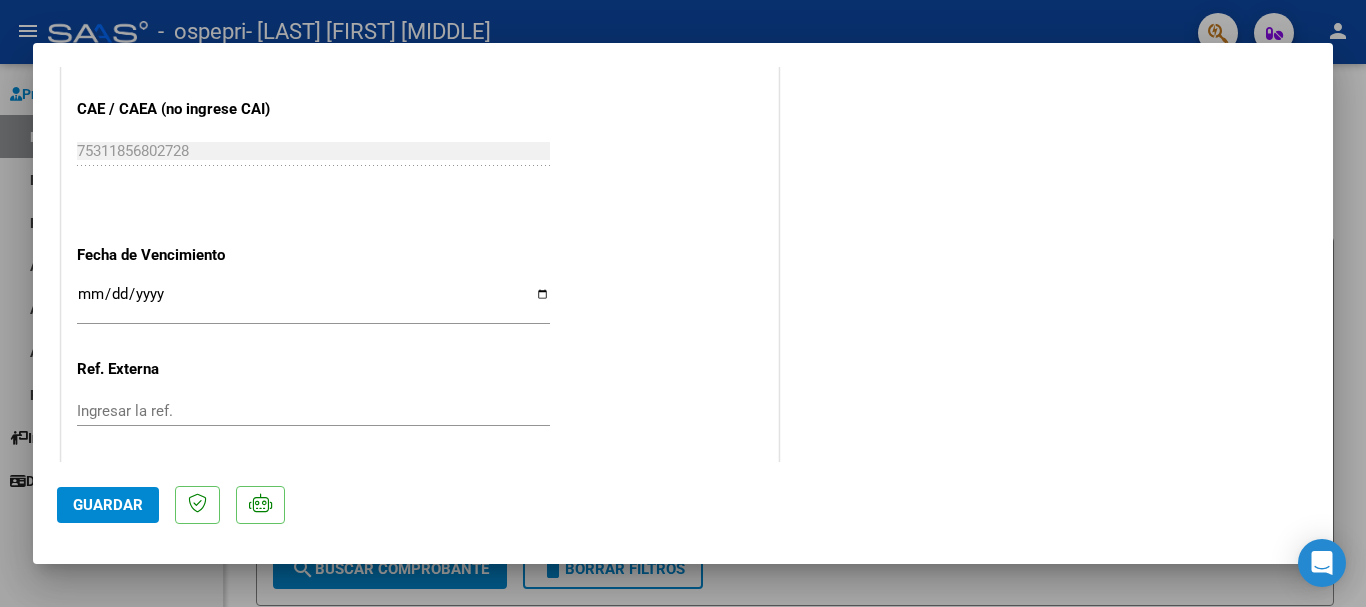 scroll, scrollTop: 1203, scrollLeft: 0, axis: vertical 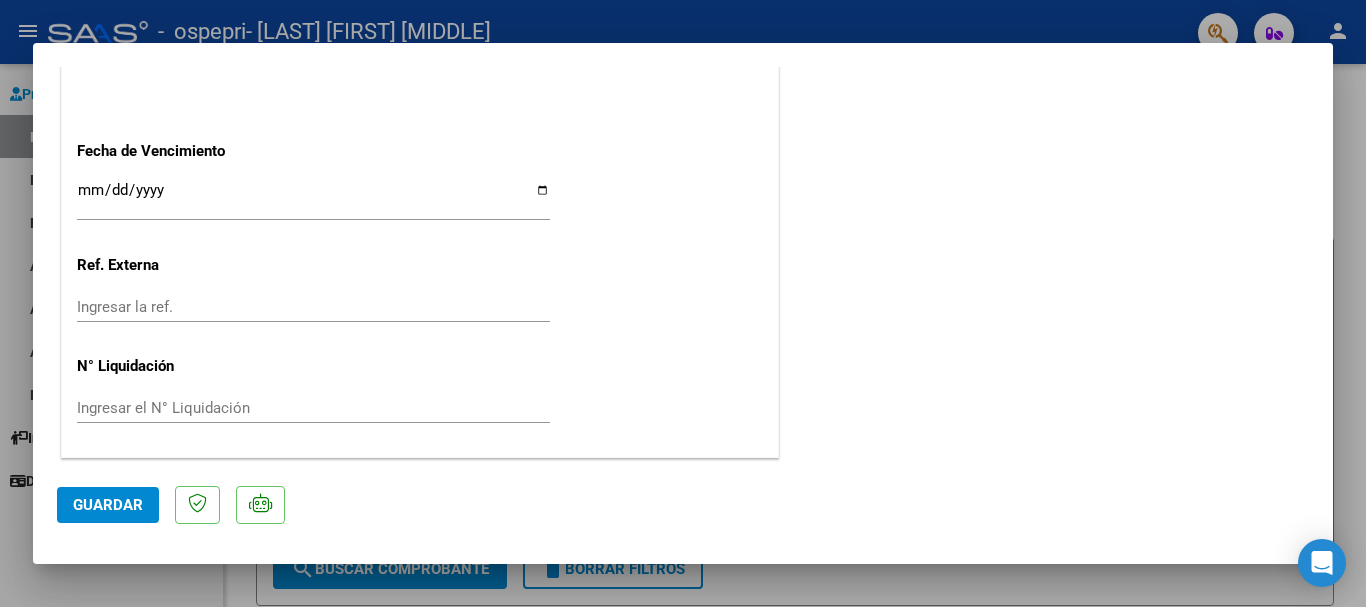 click on "Guardar" 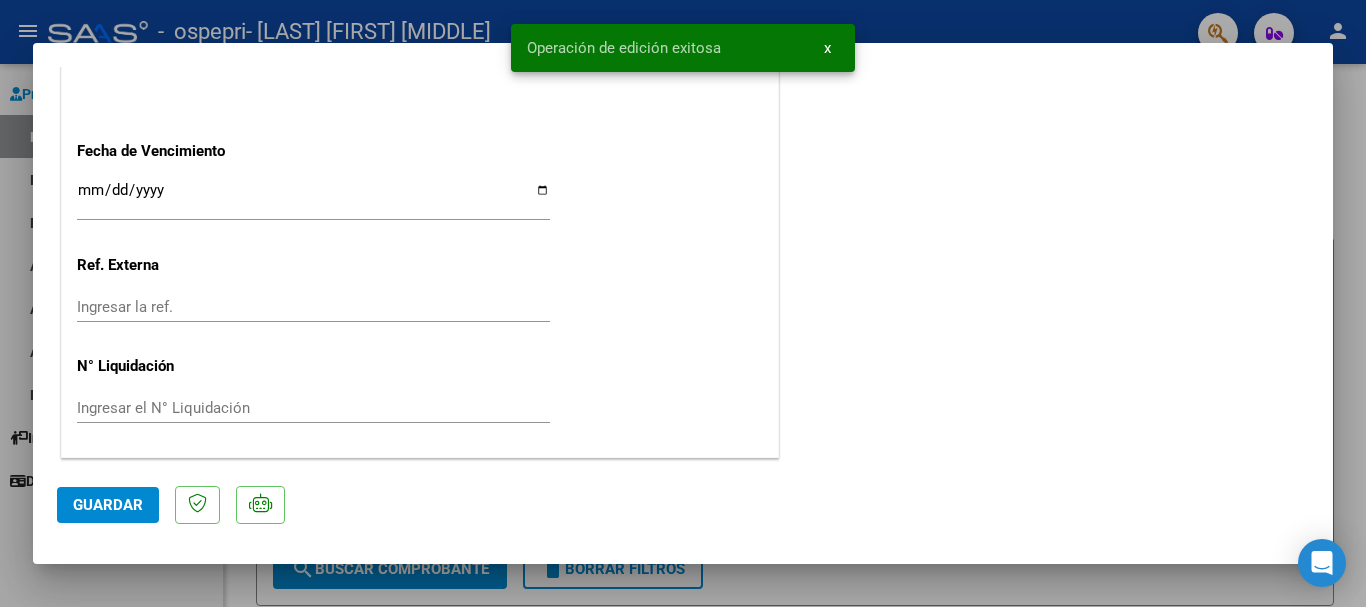 click at bounding box center (683, 303) 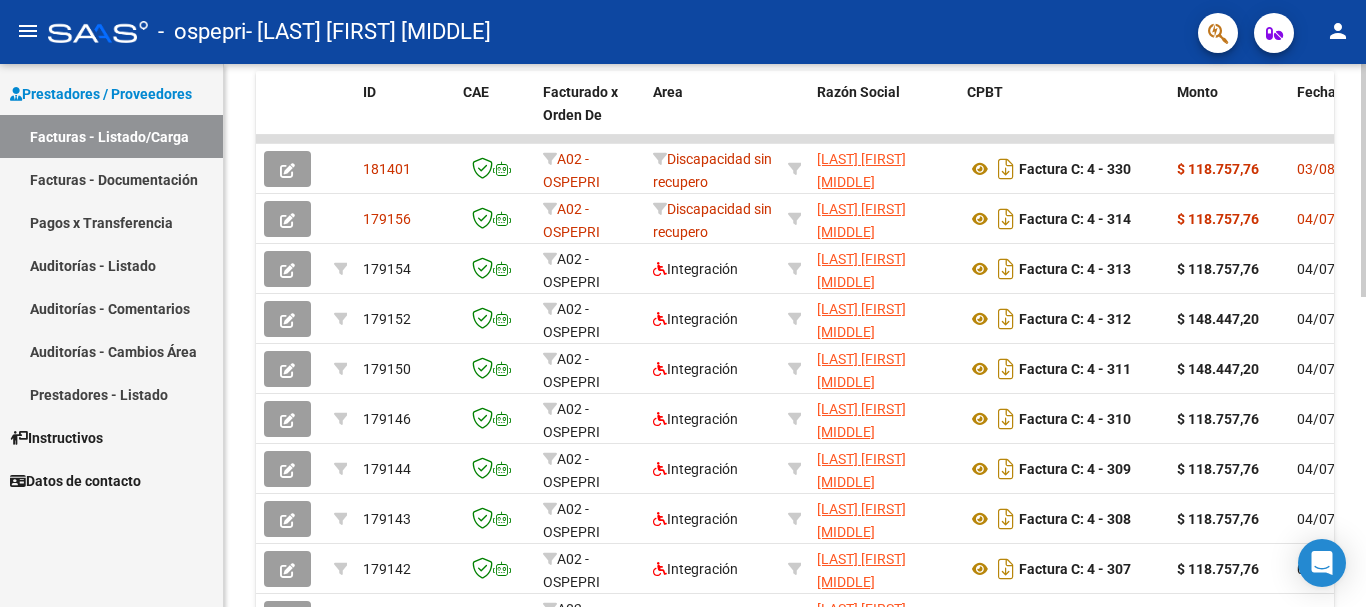 scroll, scrollTop: 550, scrollLeft: 0, axis: vertical 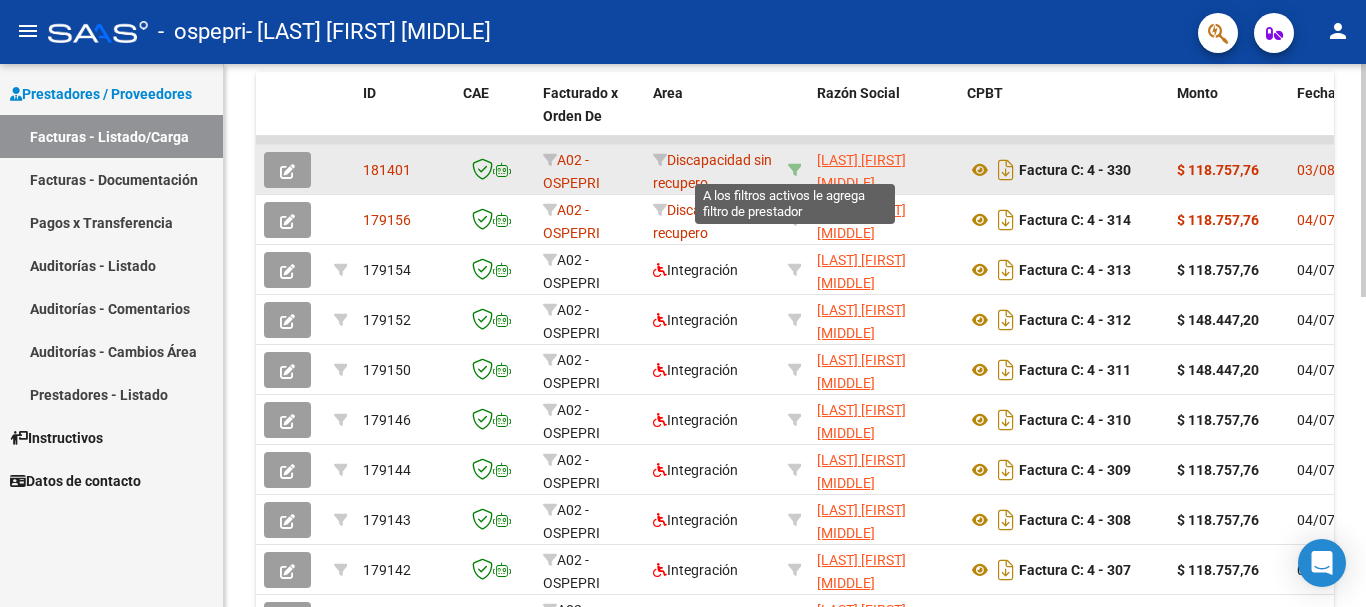 click 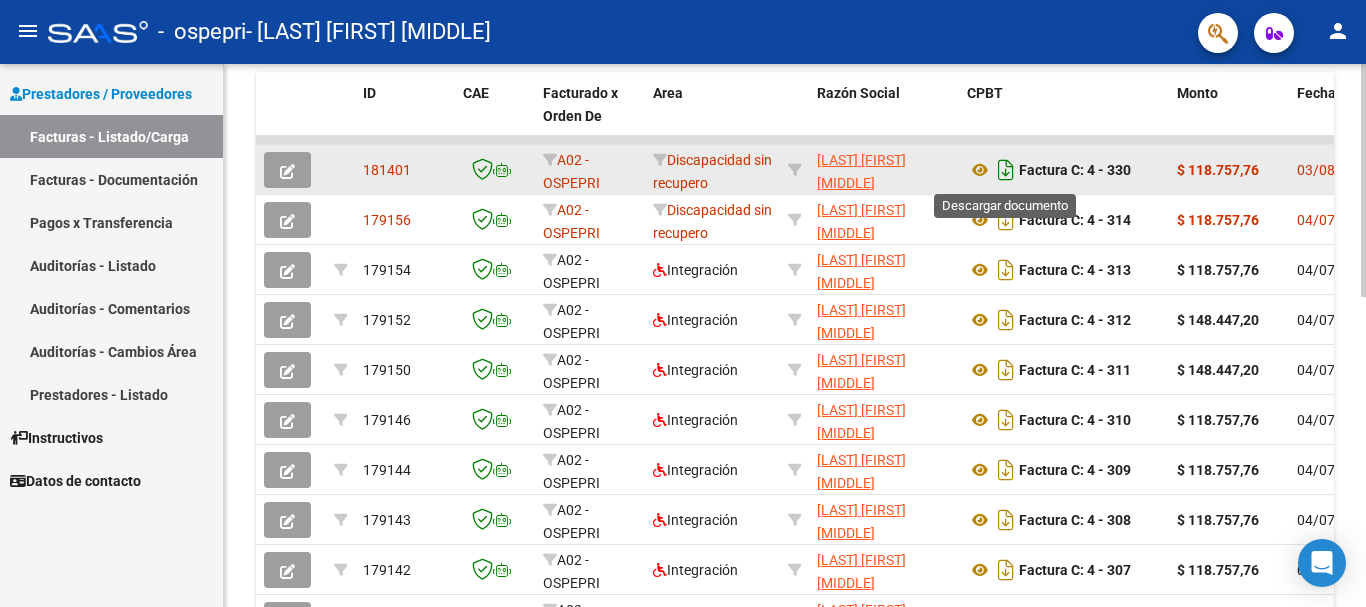 click 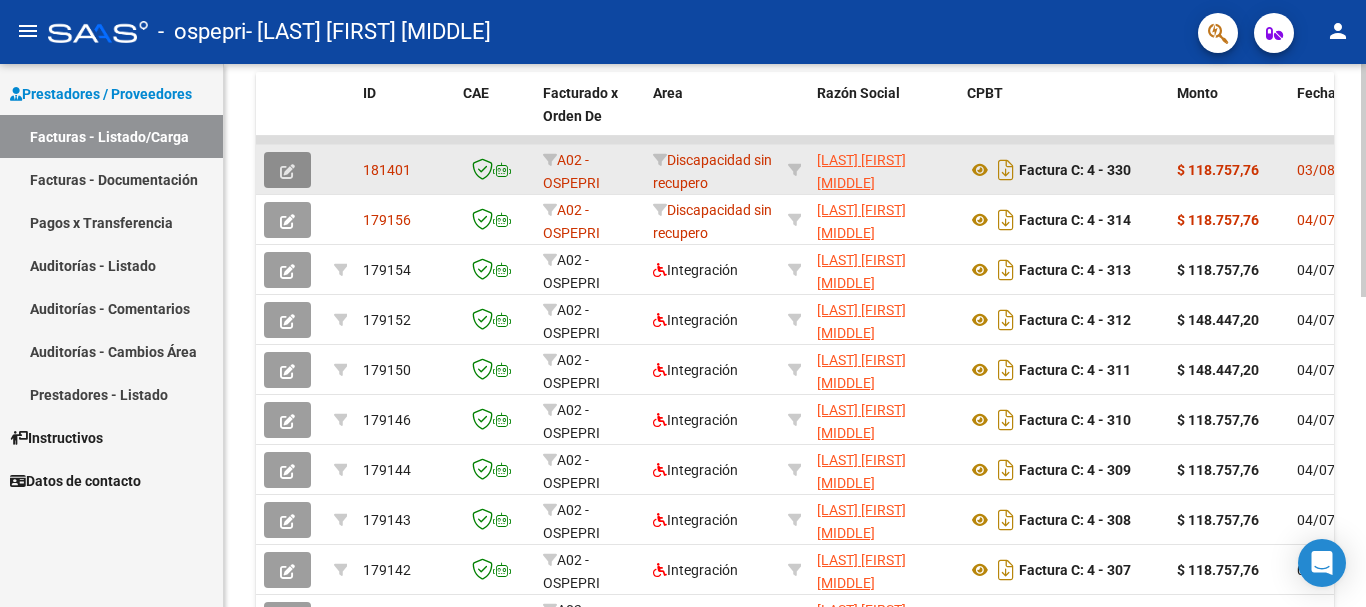 click 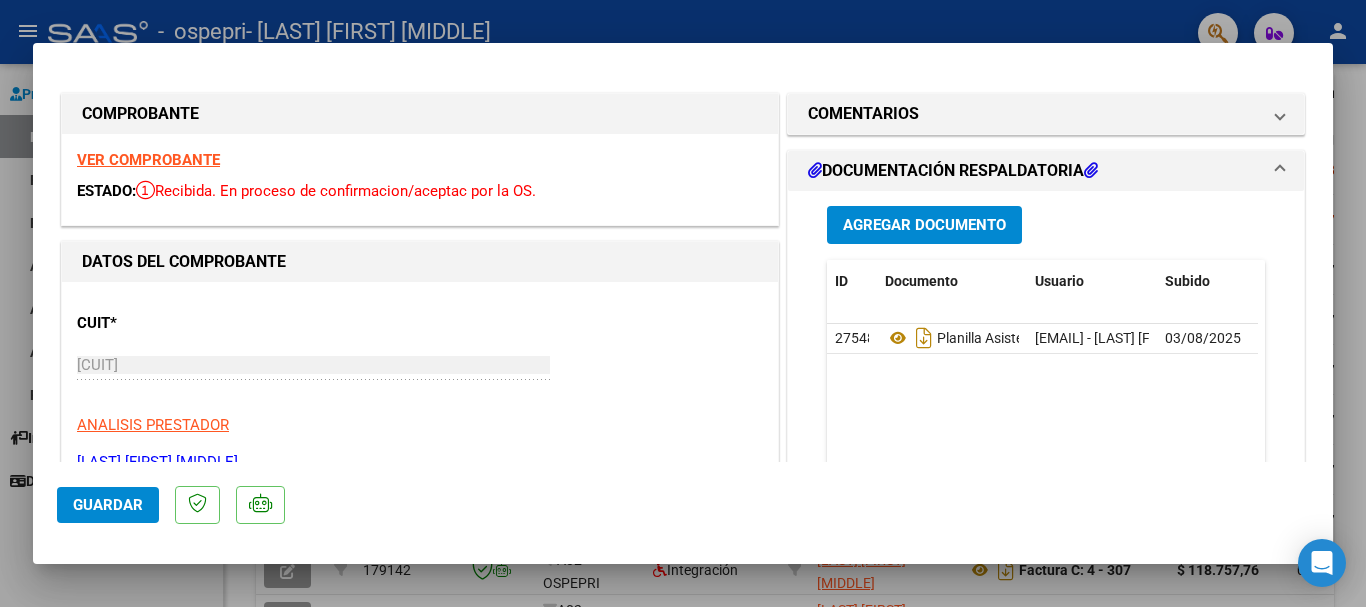click at bounding box center (683, 303) 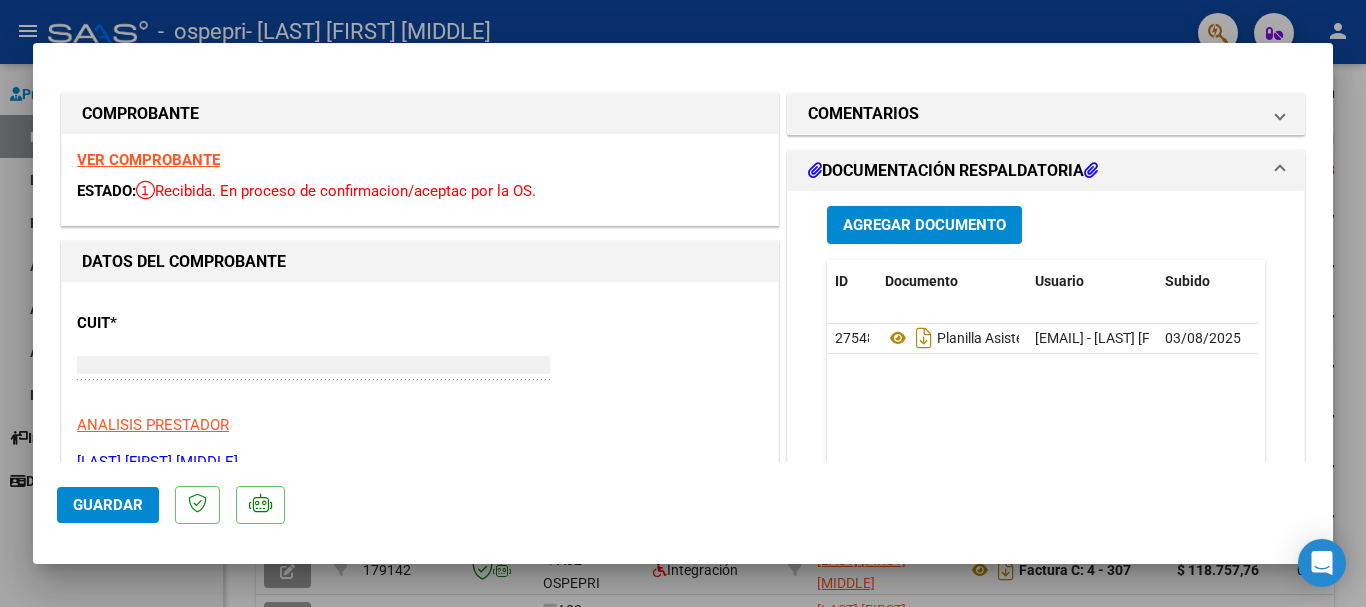 type 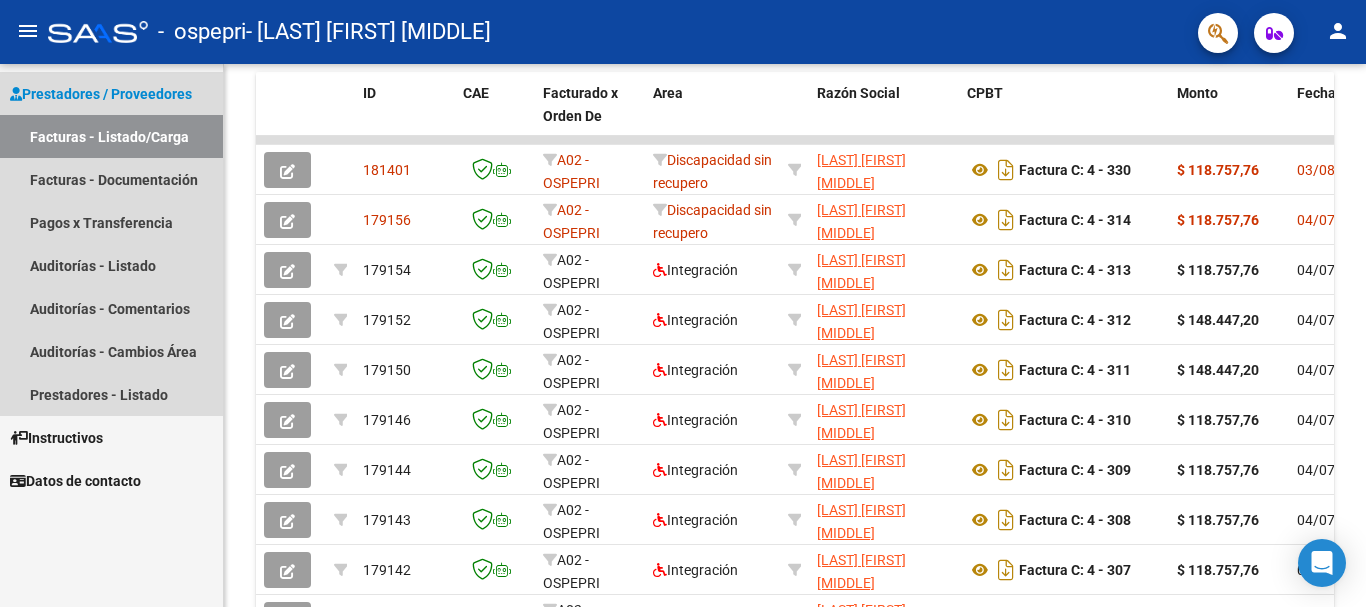 click on "Facturas - Listado/Carga" at bounding box center (111, 136) 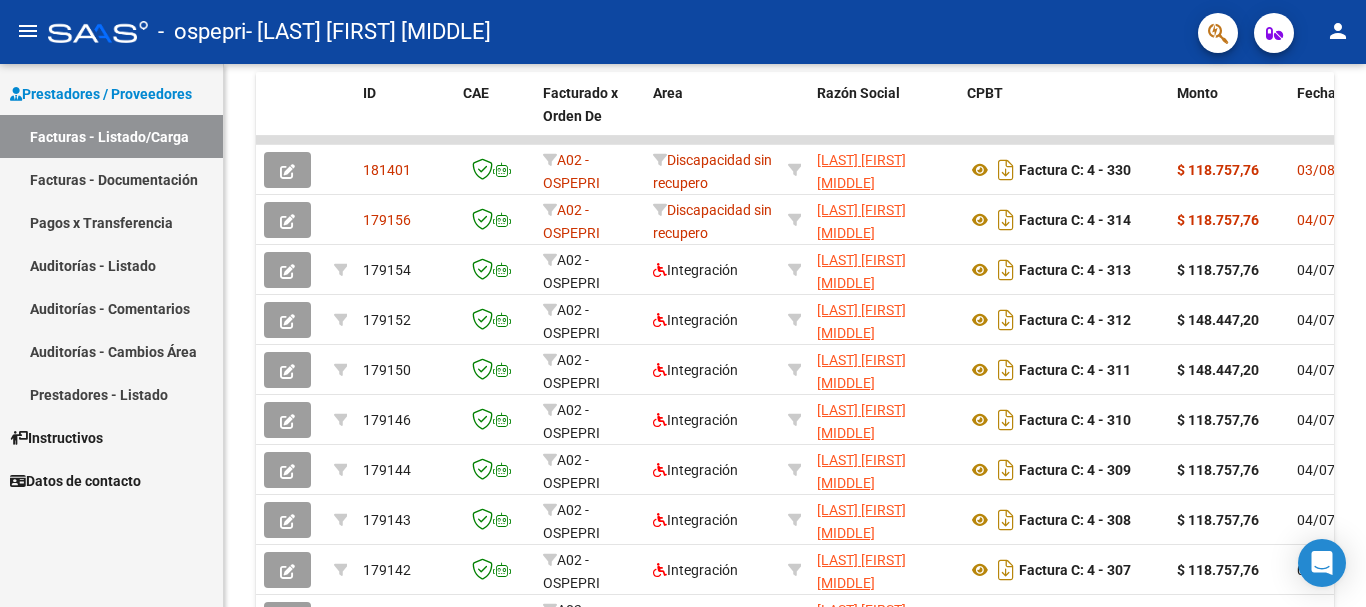 click on "Facturas - Listado/Carga" at bounding box center (111, 136) 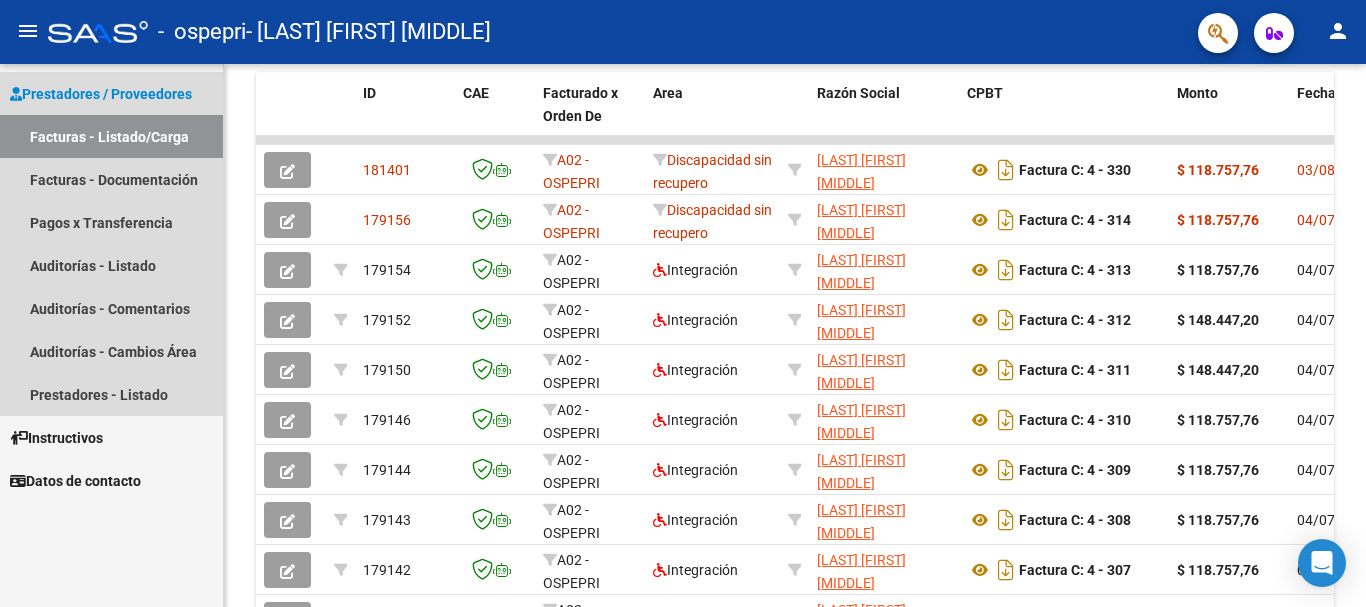 click on "Facturas - Listado/Carga" at bounding box center (111, 136) 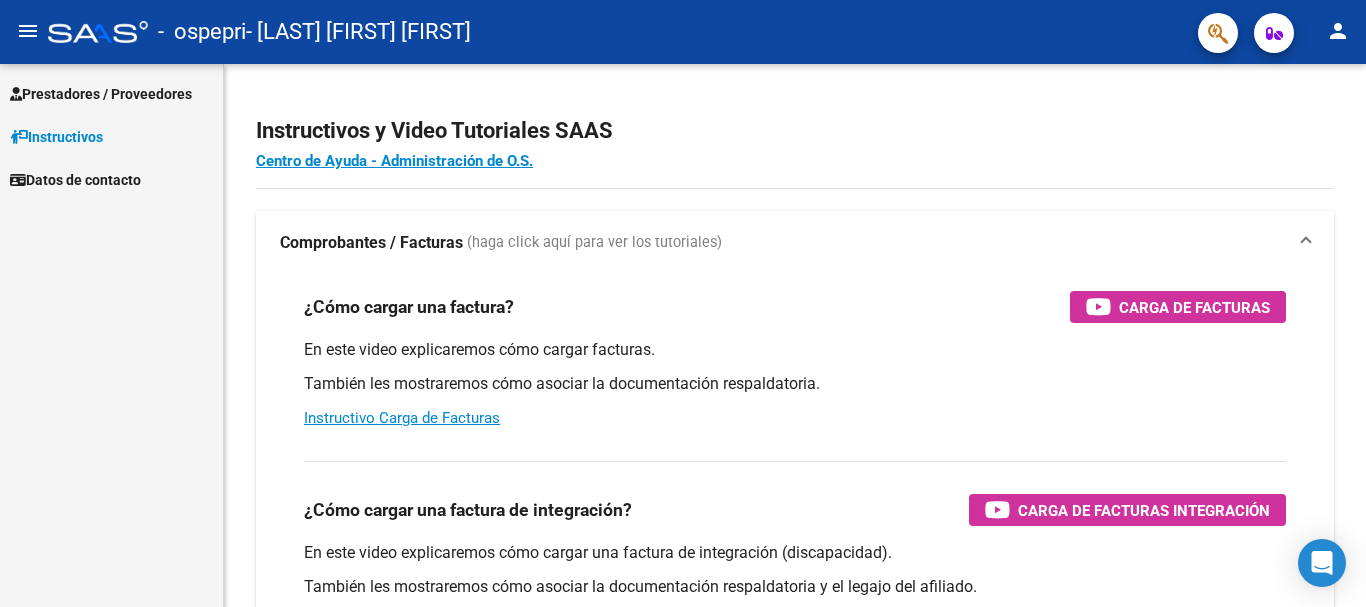 scroll, scrollTop: 0, scrollLeft: 0, axis: both 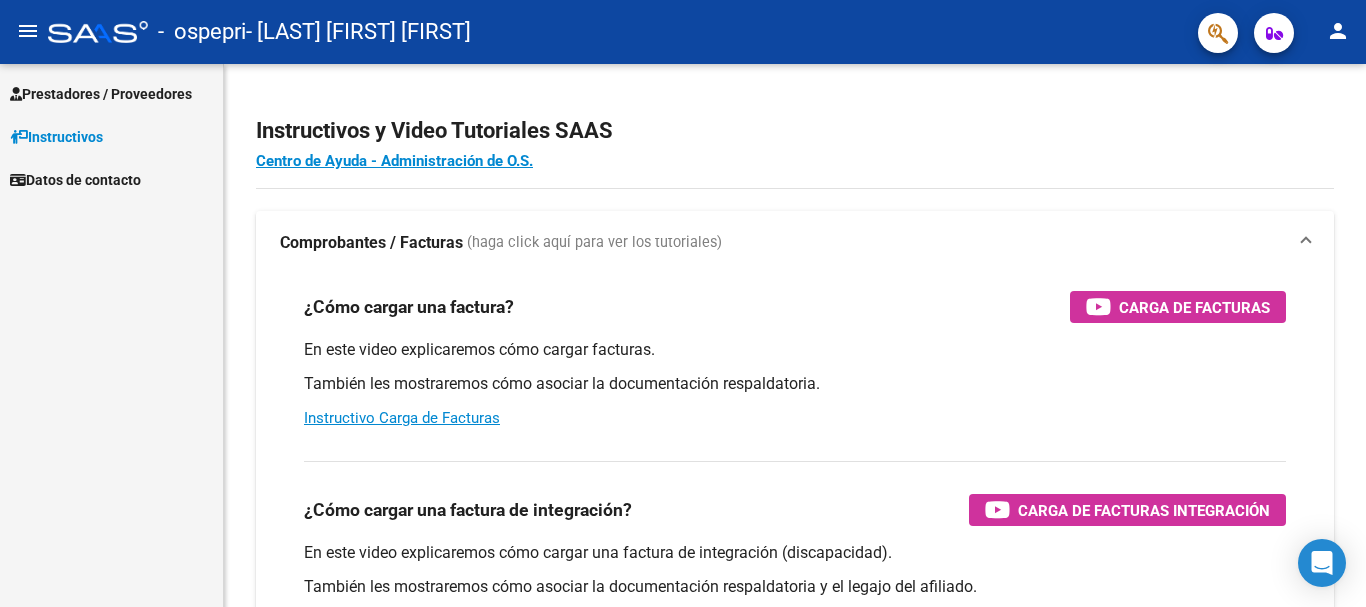 click on "Prestadores / Proveedores" at bounding box center (101, 94) 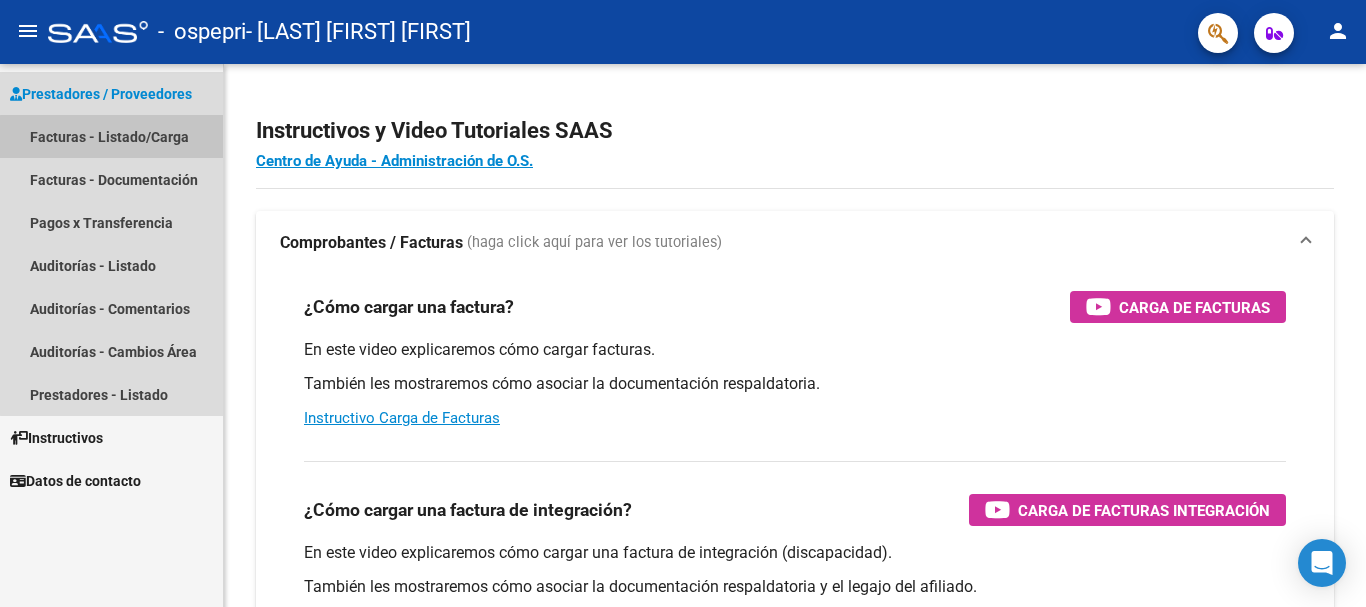 click on "Facturas - Listado/Carga" at bounding box center (111, 136) 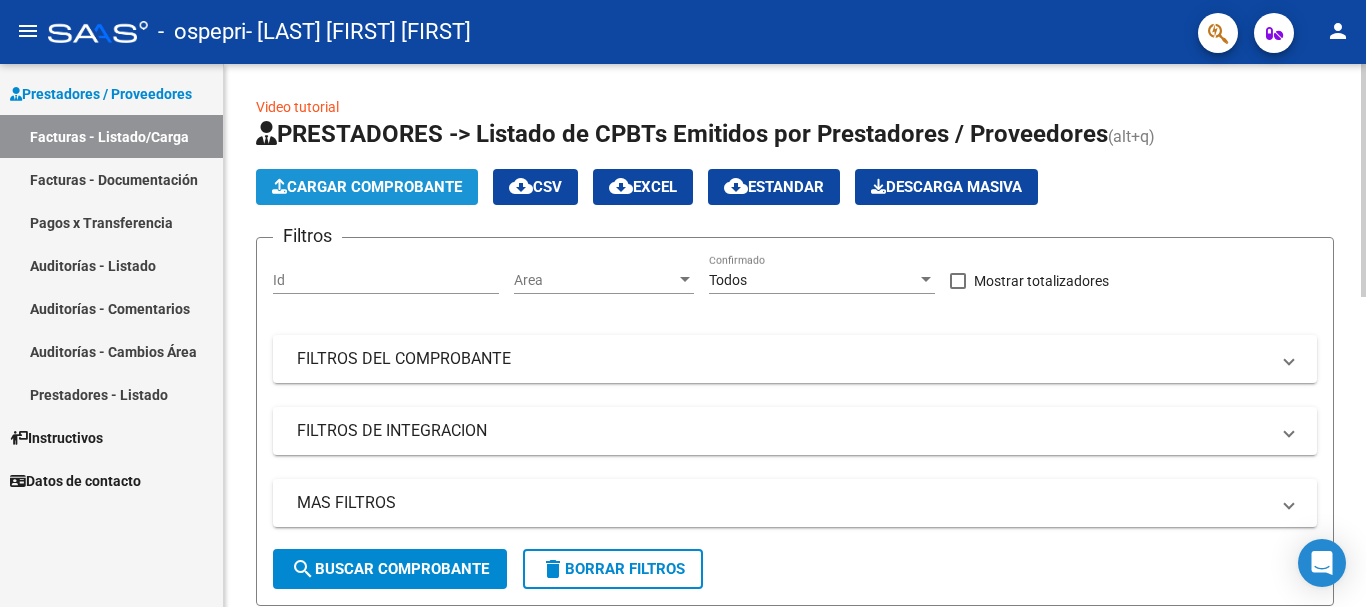 click on "Cargar Comprobante" 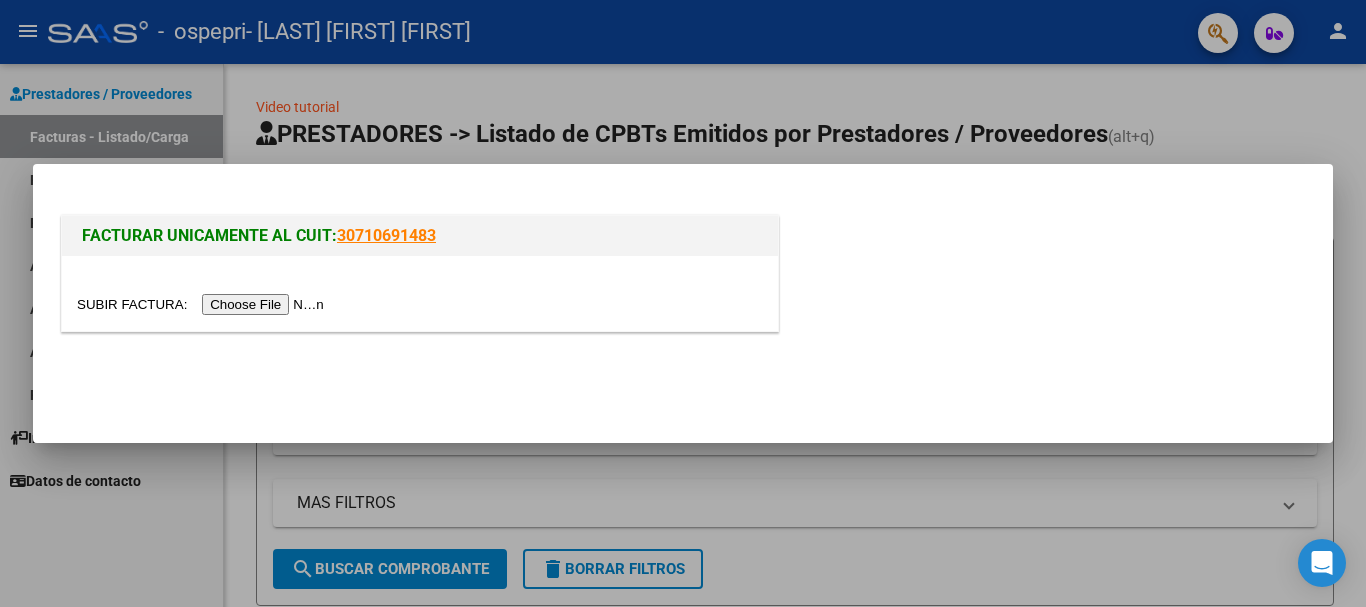 click at bounding box center (203, 304) 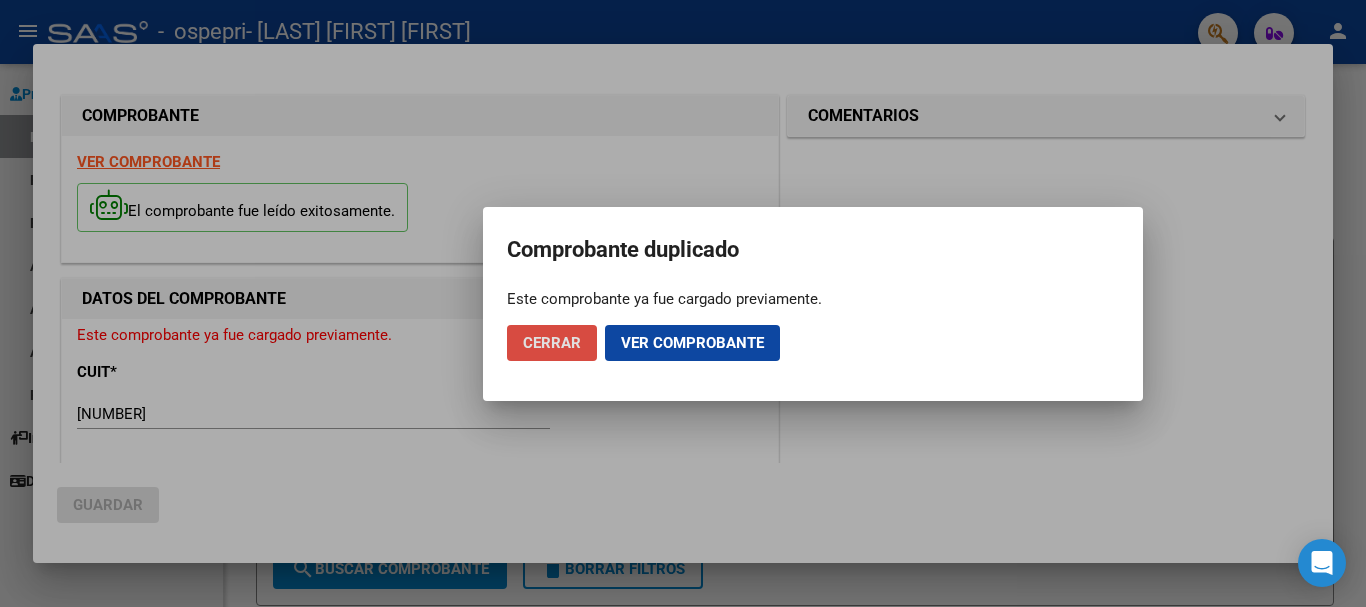 click on "Cerrar" 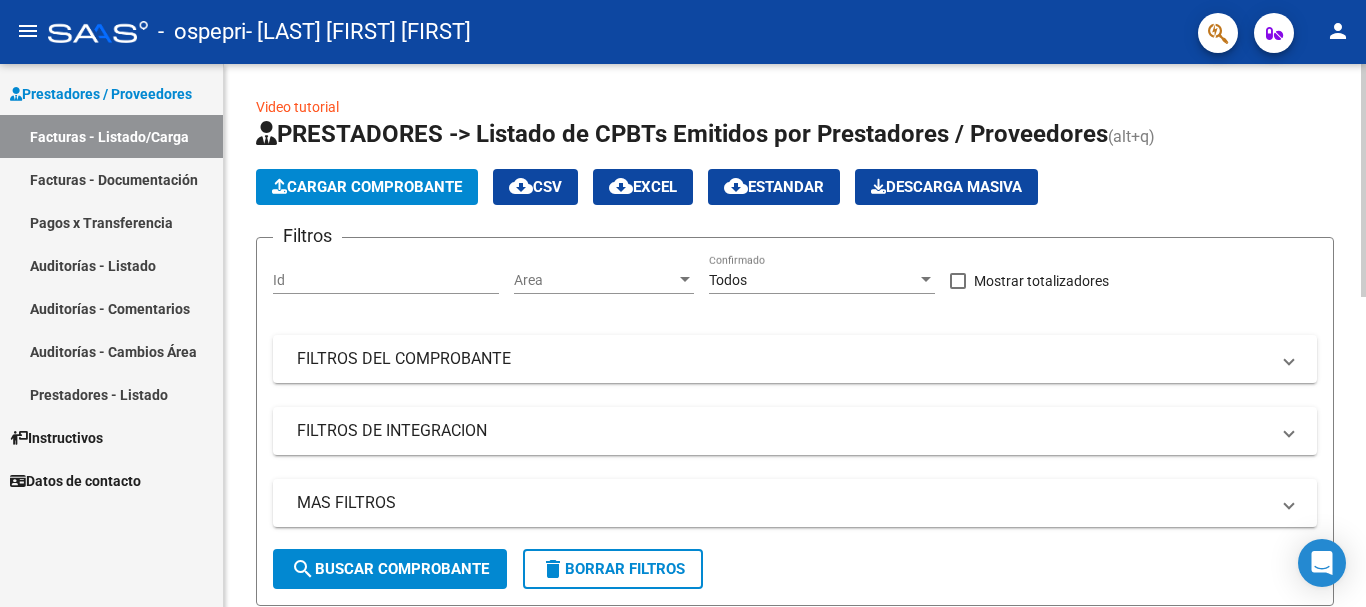 click on "Cargar Comprobante" 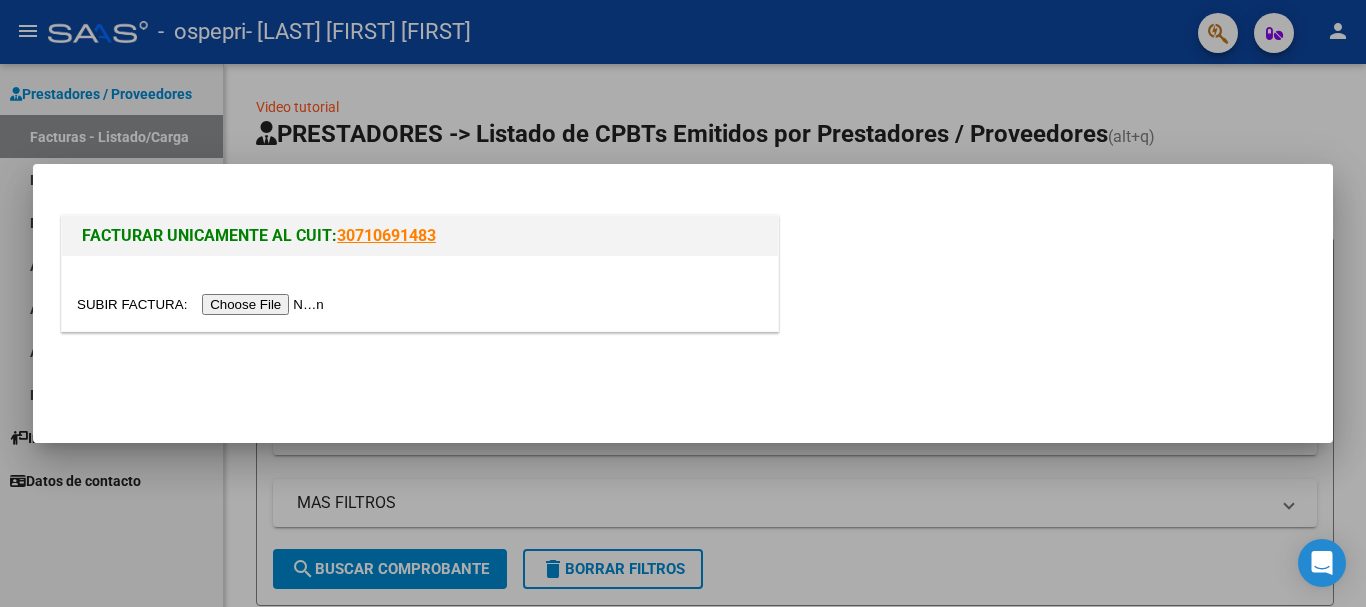 click at bounding box center [203, 304] 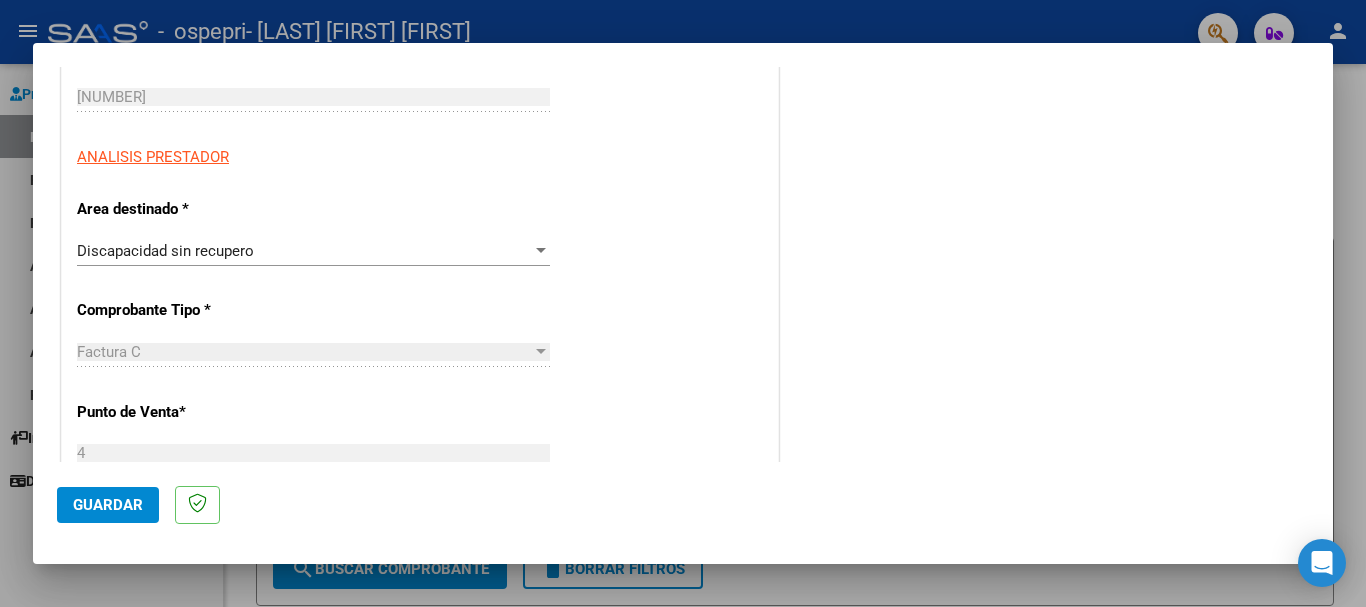 scroll, scrollTop: 0, scrollLeft: 0, axis: both 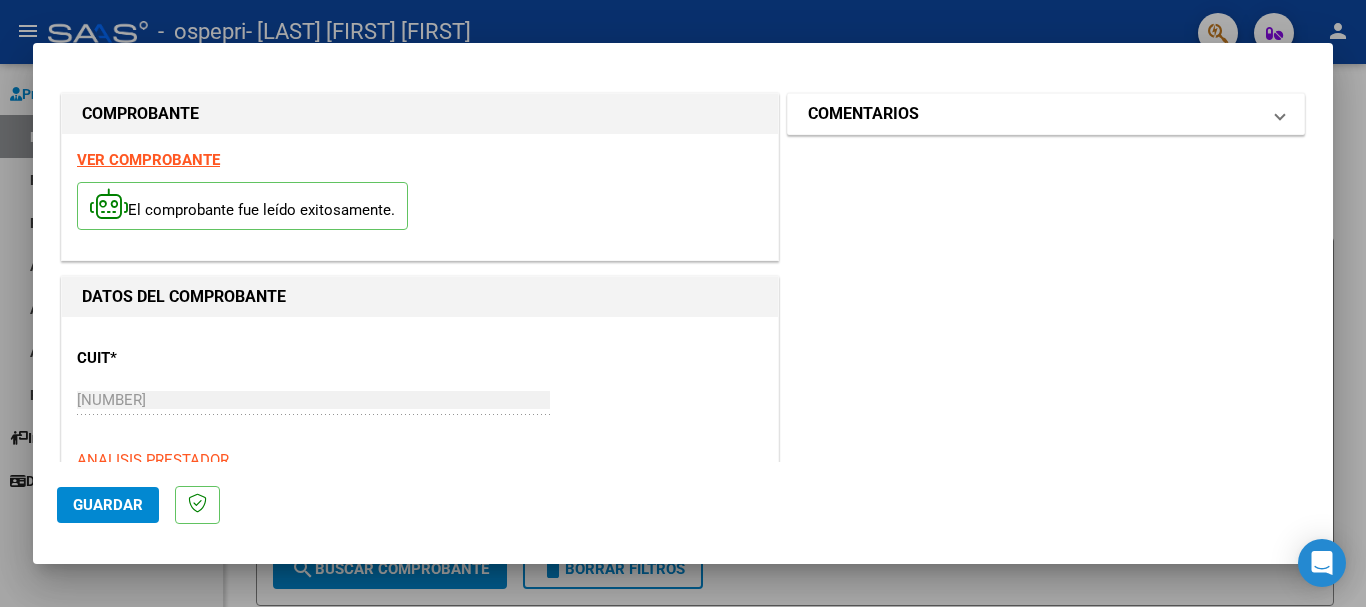 click on "COMENTARIOS" at bounding box center (1046, 114) 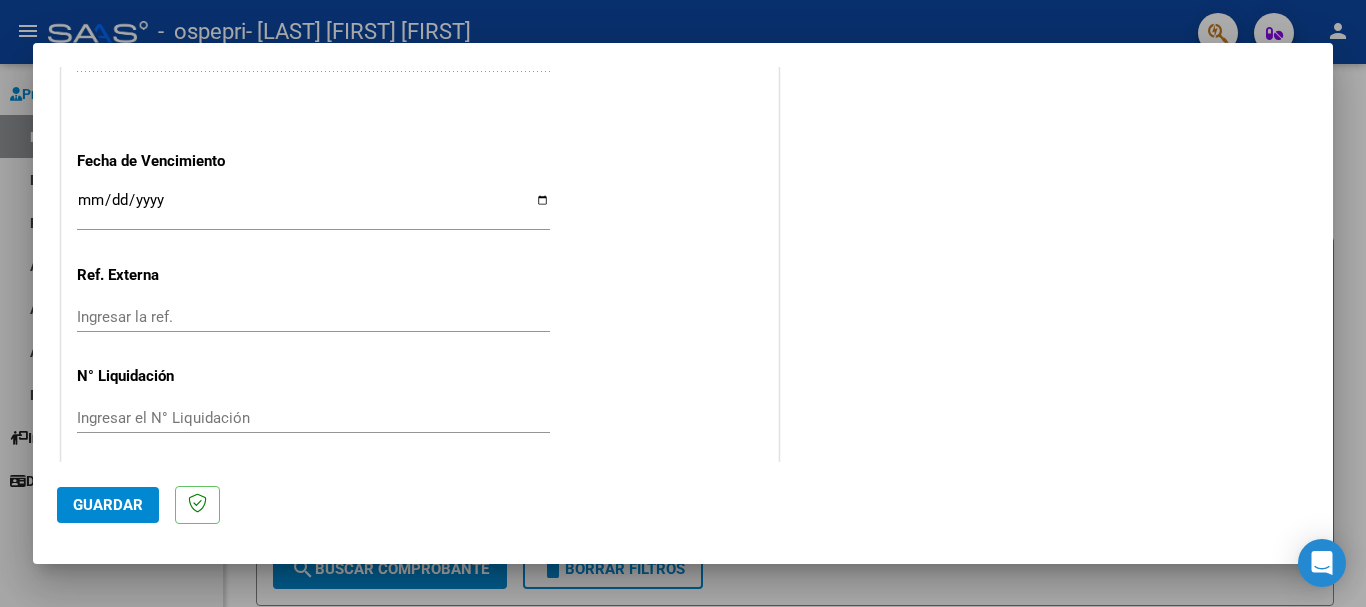 scroll, scrollTop: 1127, scrollLeft: 0, axis: vertical 